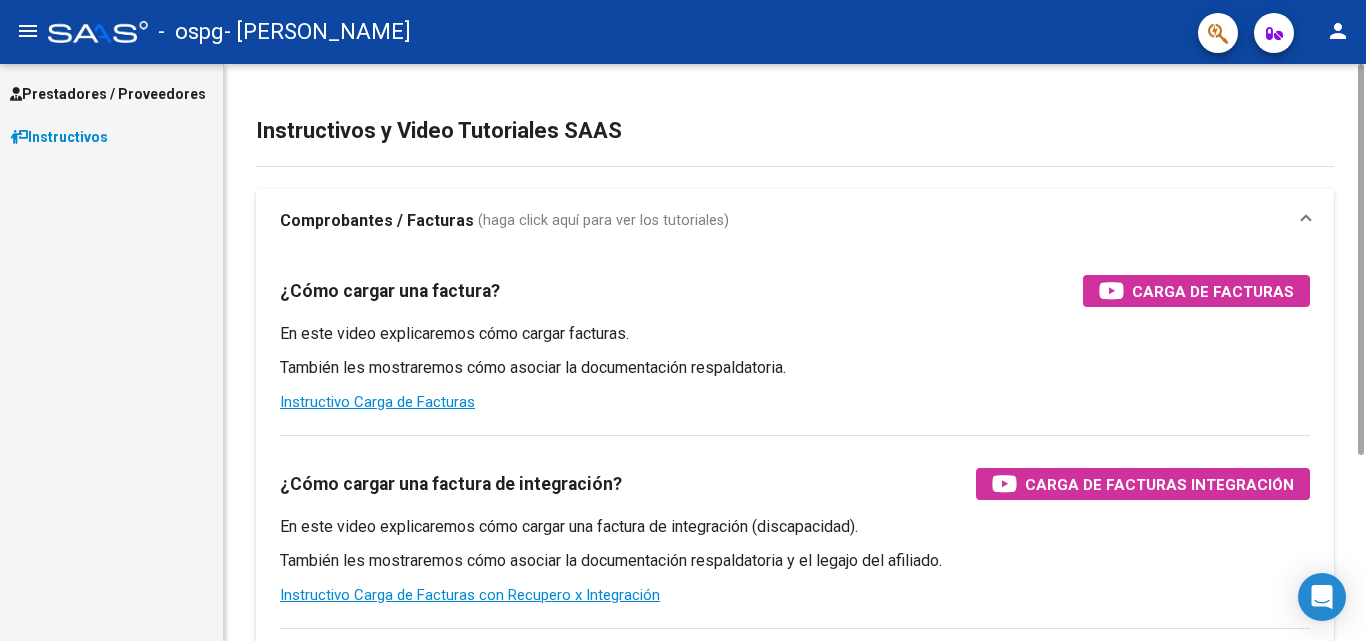 scroll, scrollTop: 0, scrollLeft: 0, axis: both 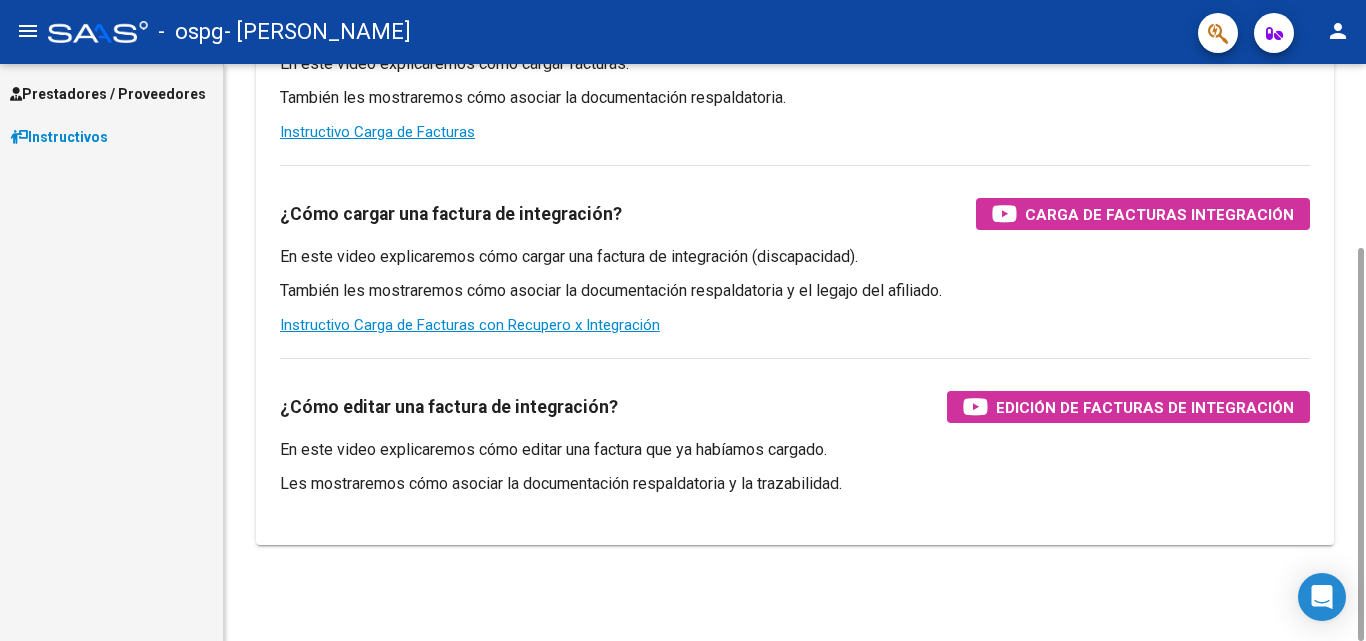 drag, startPoint x: 1359, startPoint y: 398, endPoint x: 1361, endPoint y: 680, distance: 282.00708 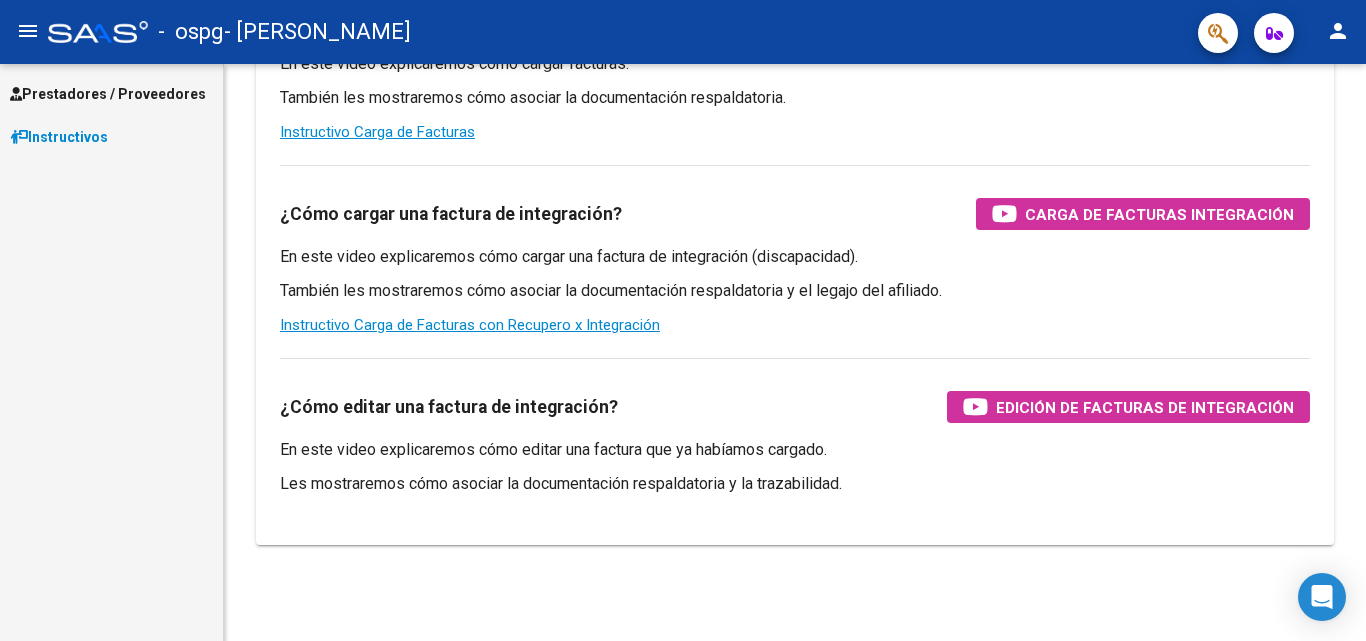 click on "Prestadores / Proveedores" at bounding box center (108, 94) 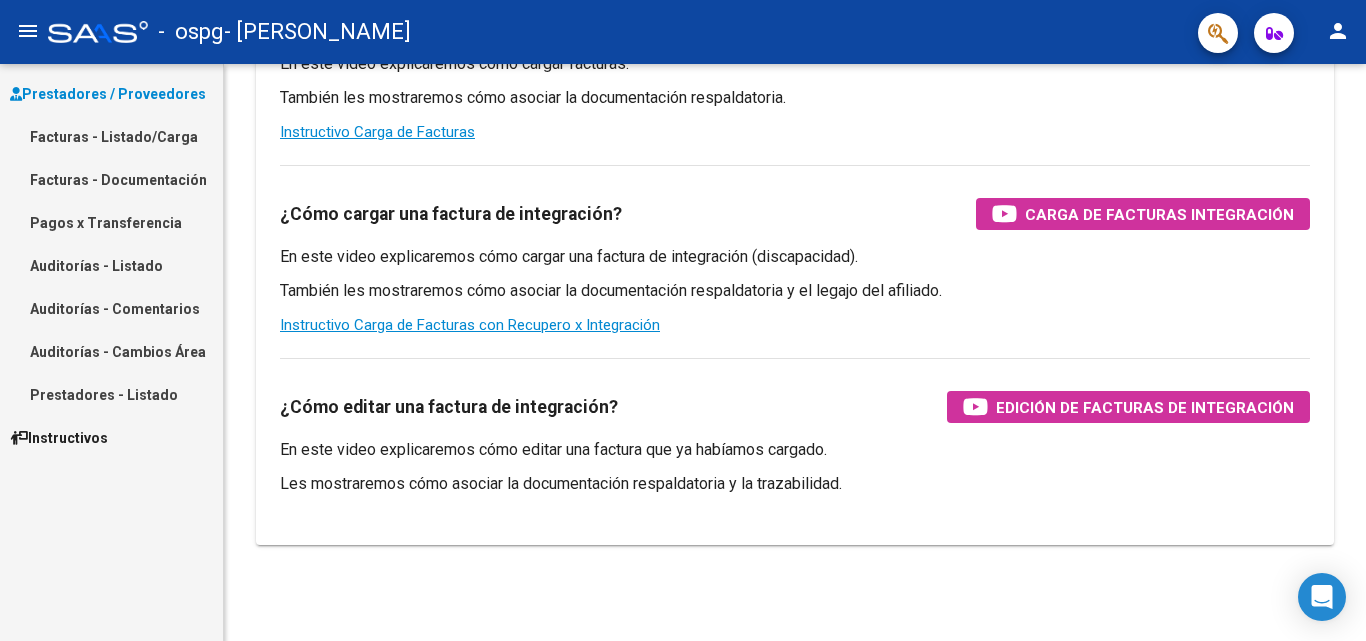 click on "Facturas - Listado/Carga" at bounding box center (111, 136) 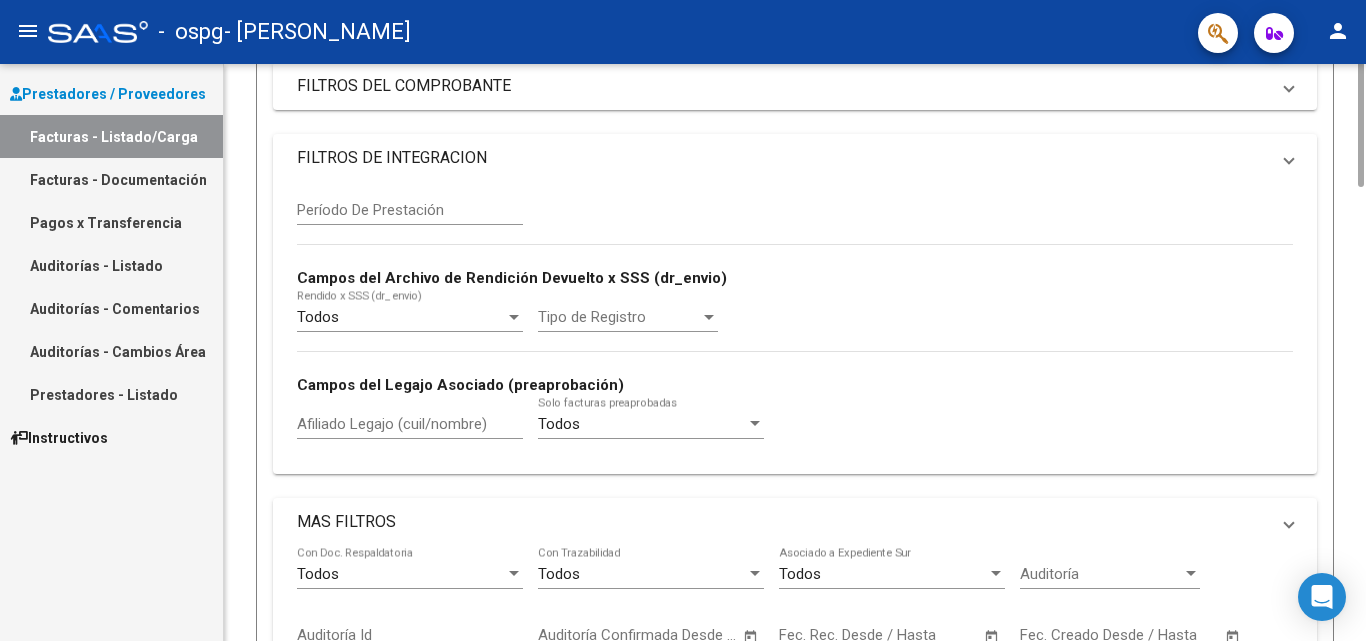 scroll, scrollTop: 0, scrollLeft: 0, axis: both 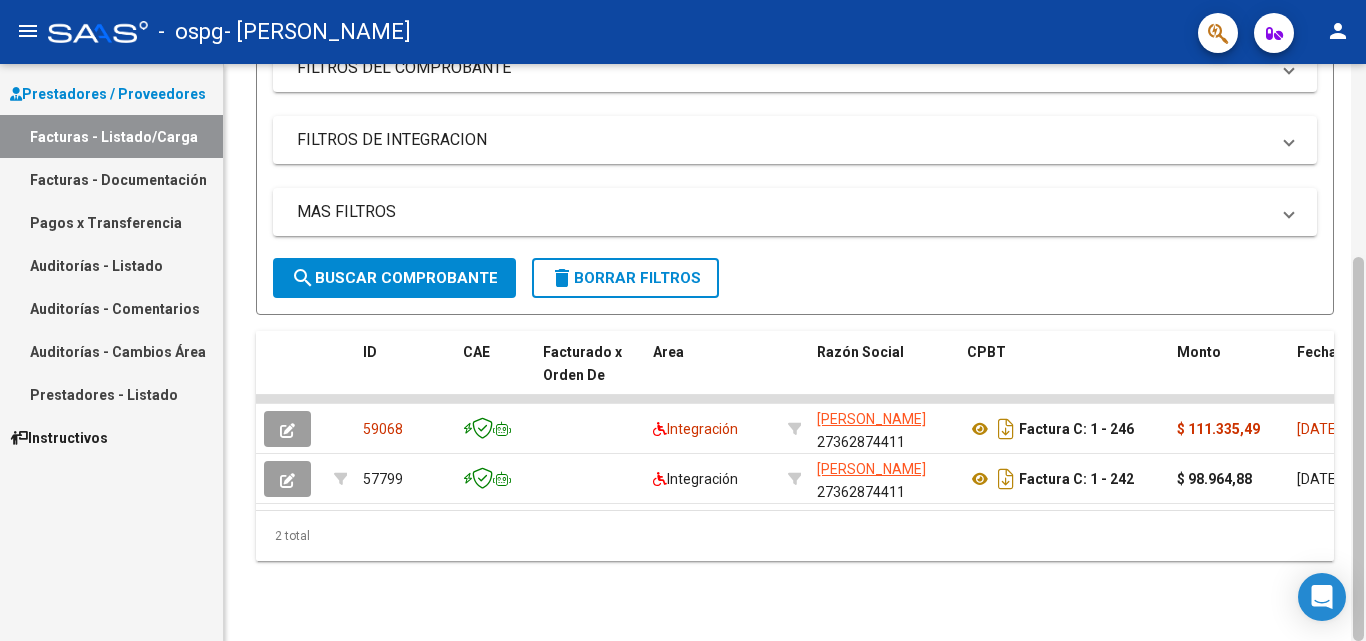 drag, startPoint x: 1365, startPoint y: 409, endPoint x: 1365, endPoint y: 491, distance: 82 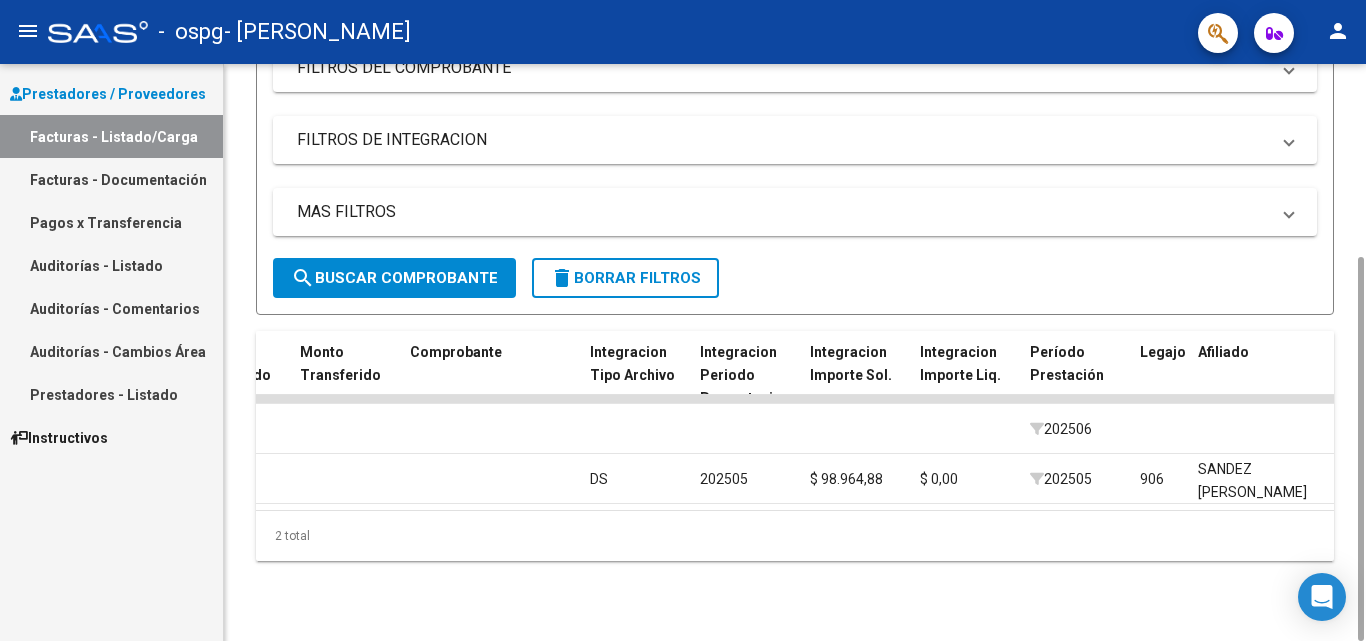scroll, scrollTop: 0, scrollLeft: 1702, axis: horizontal 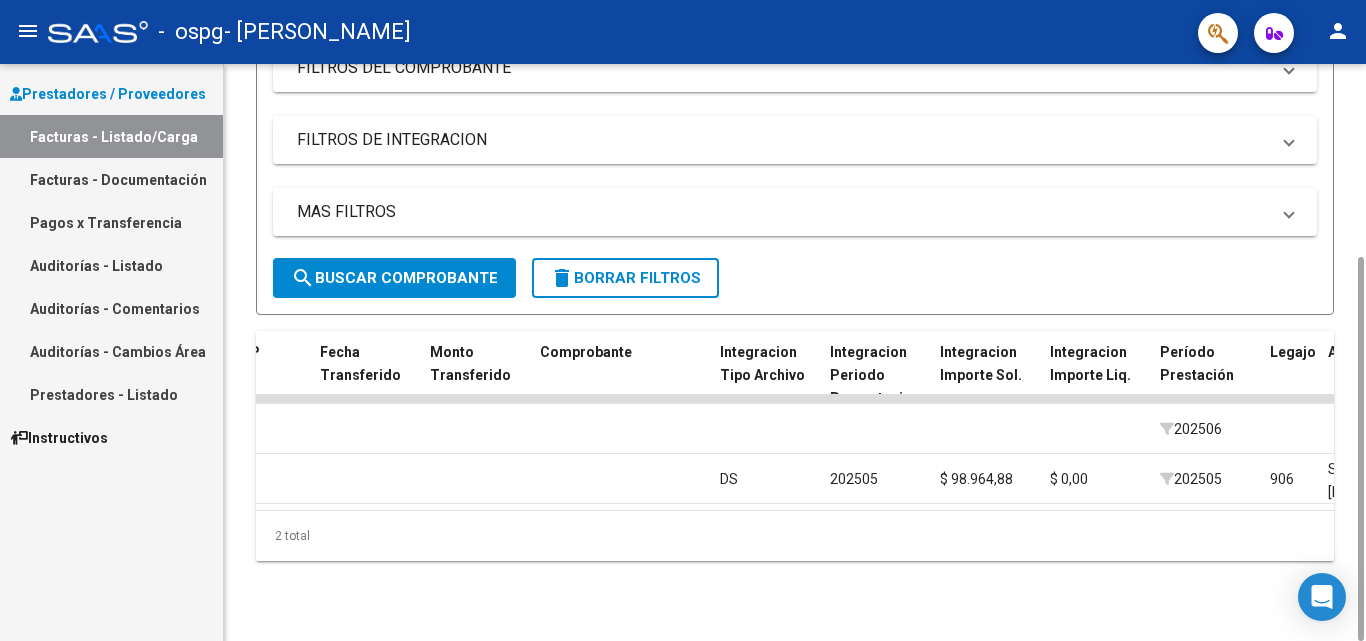 click on "2 total" 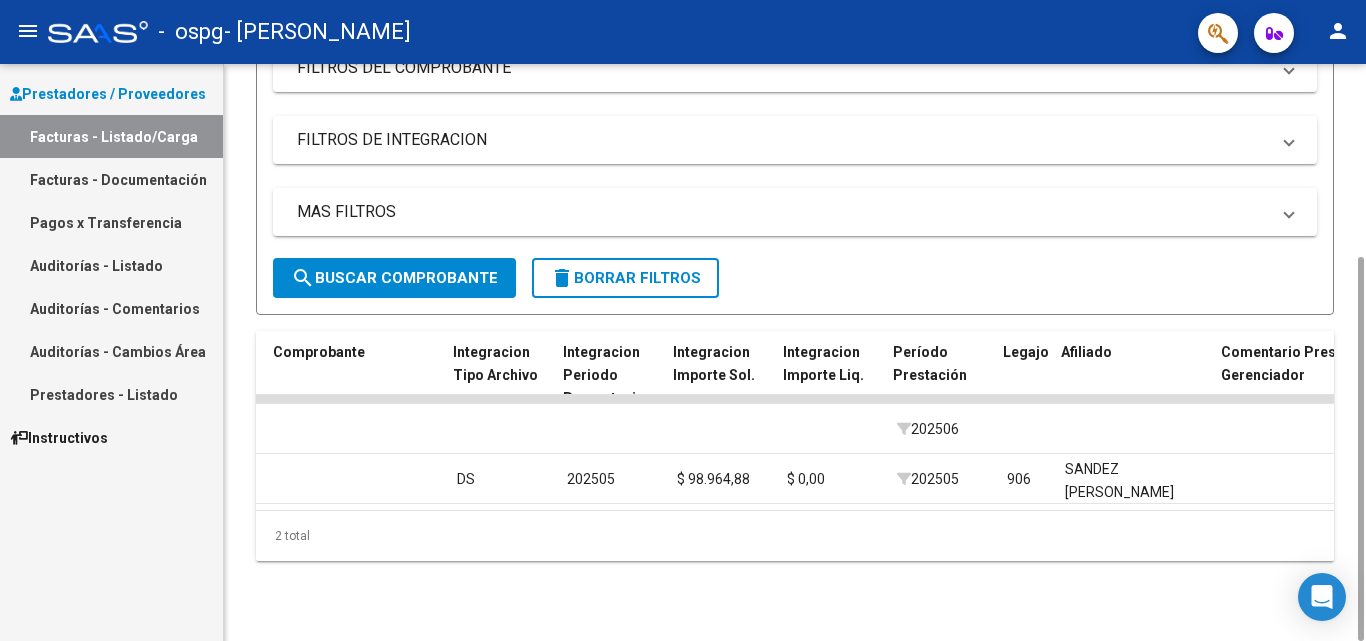 scroll, scrollTop: 0, scrollLeft: 1969, axis: horizontal 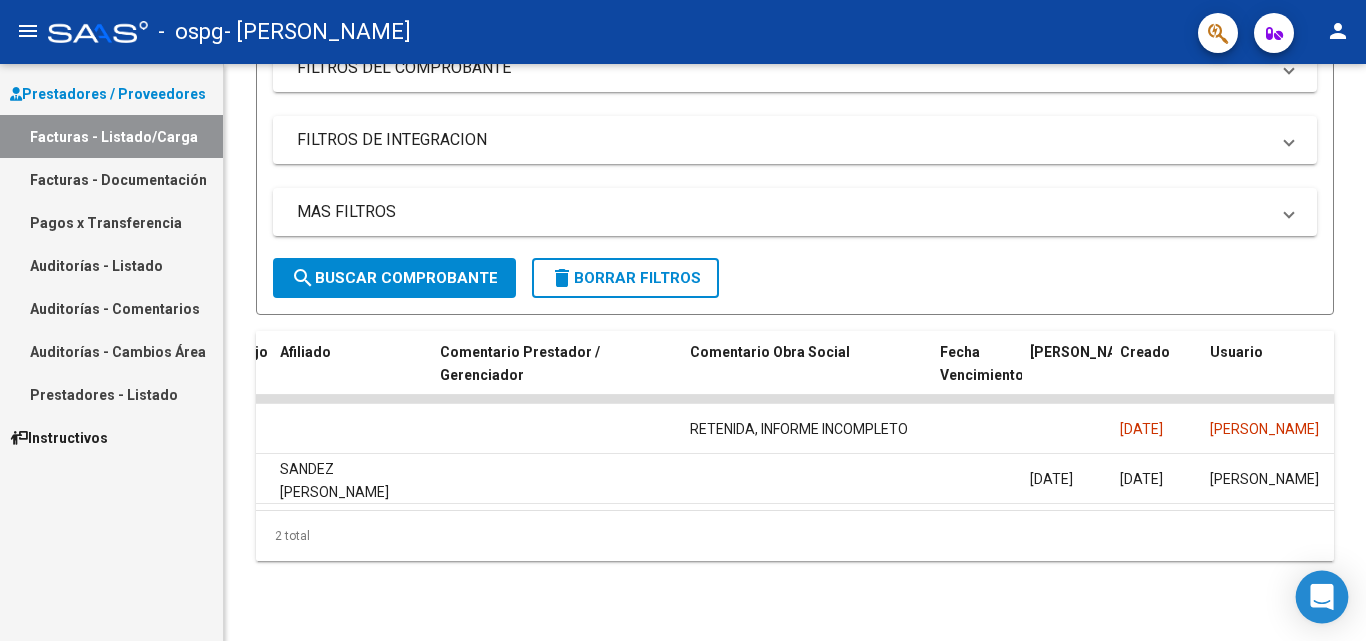drag, startPoint x: 1149, startPoint y: 582, endPoint x: 1329, endPoint y: 592, distance: 180.27756 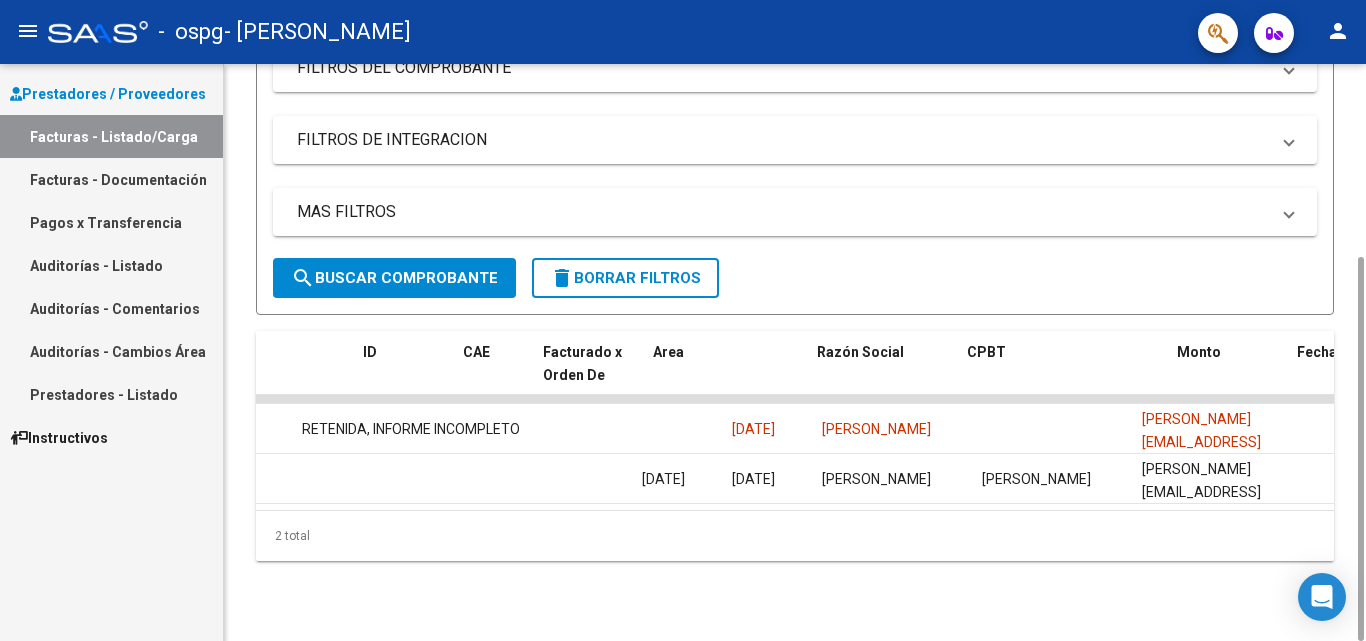 scroll, scrollTop: 0, scrollLeft: 0, axis: both 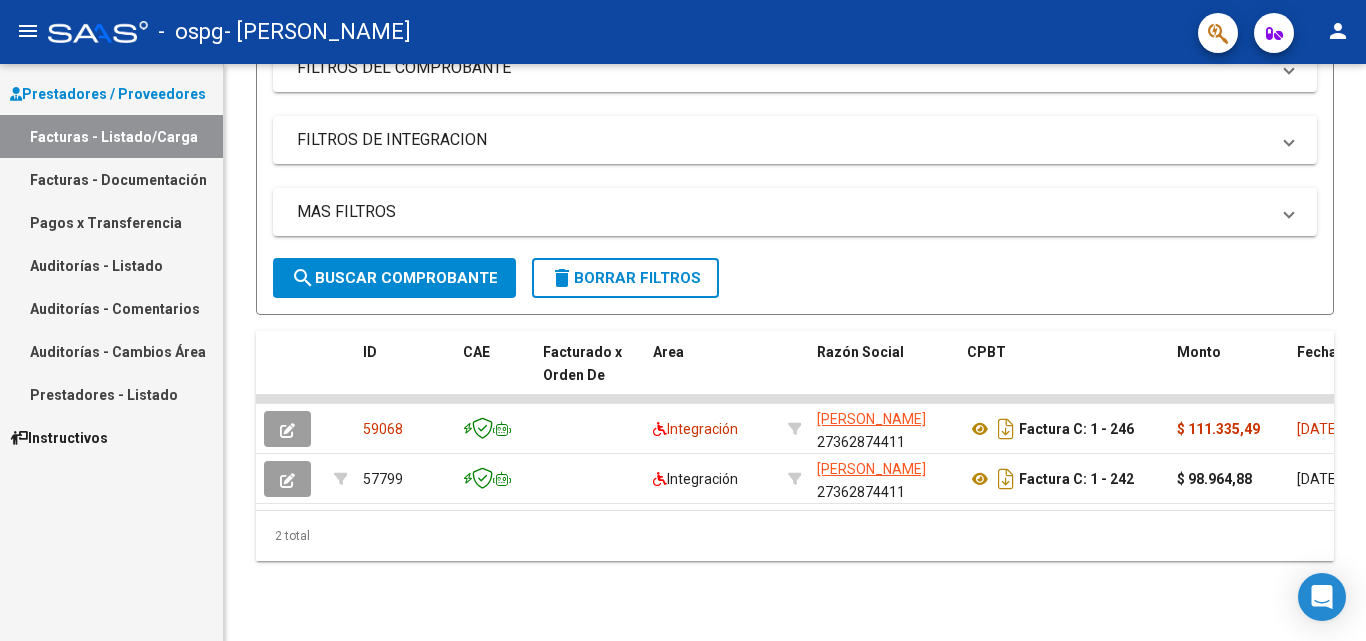click on "Facturas - Documentación" at bounding box center [111, 179] 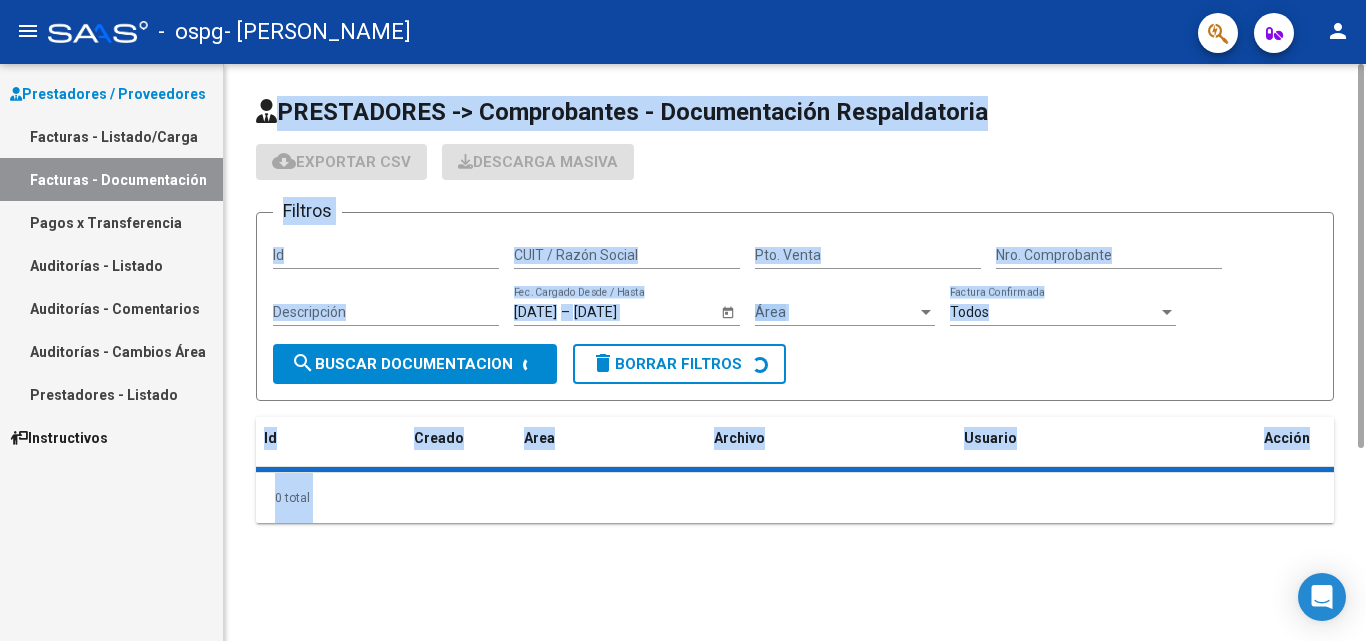 scroll, scrollTop: 0, scrollLeft: 0, axis: both 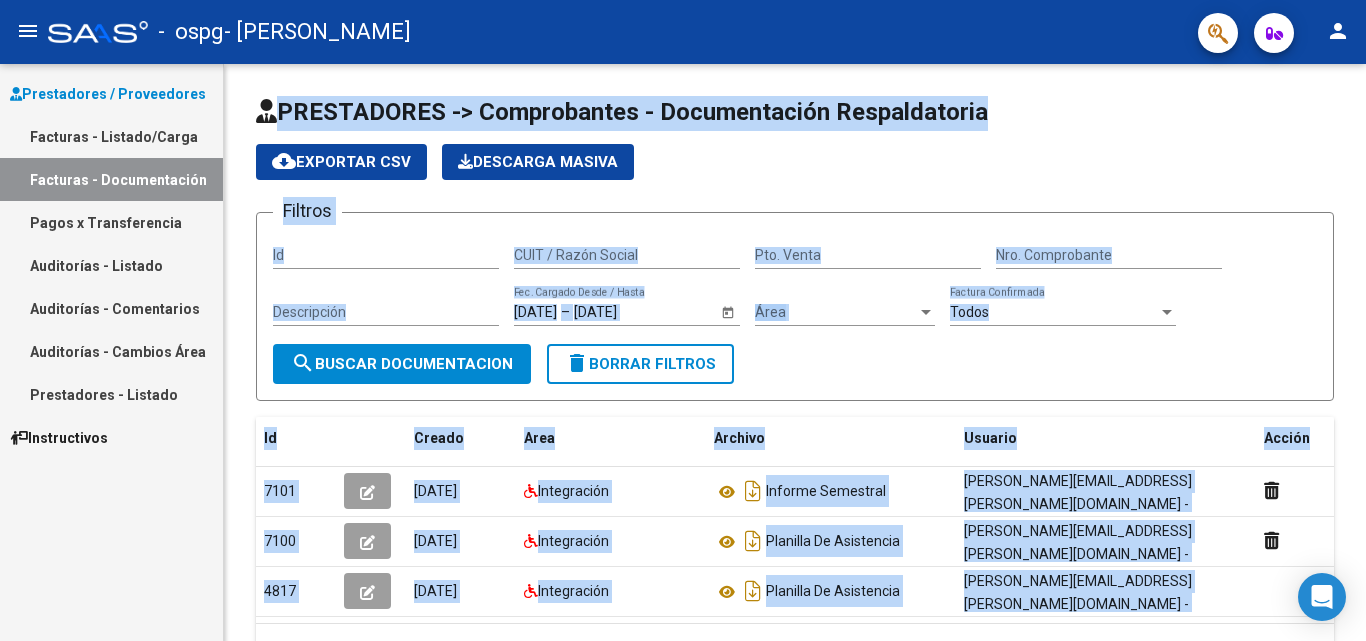 click on "Facturas - Documentación" at bounding box center [111, 179] 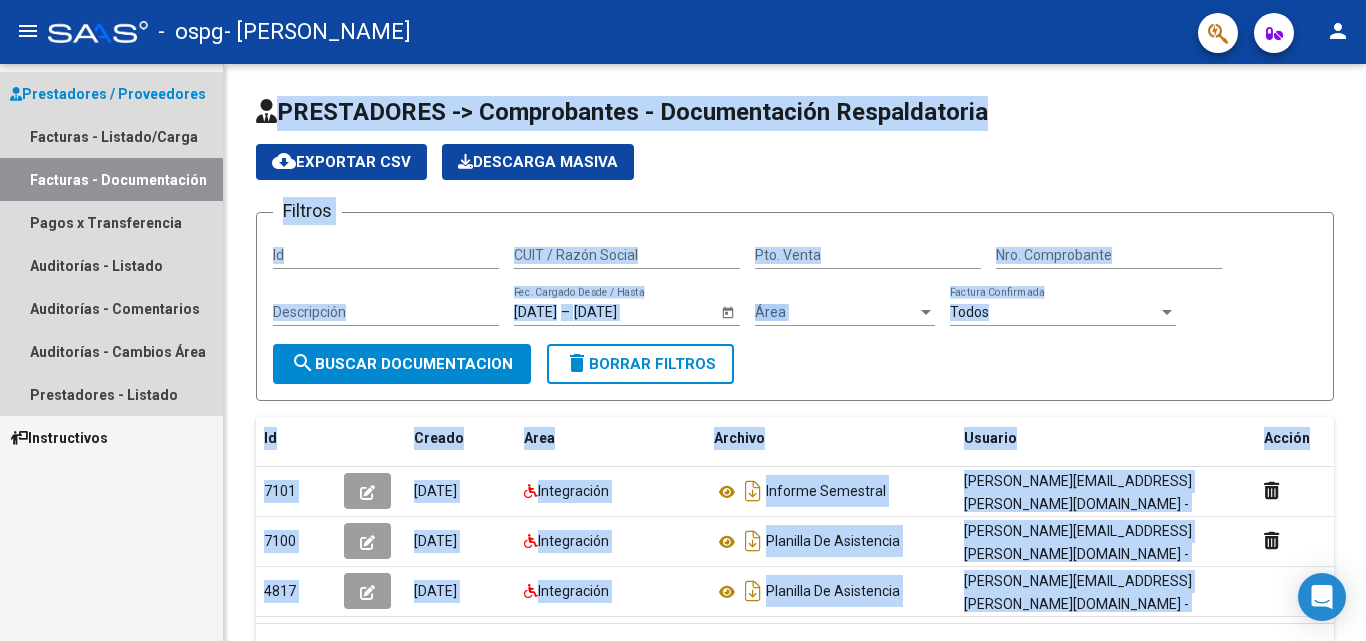 click on "Facturas - Documentación" at bounding box center [111, 179] 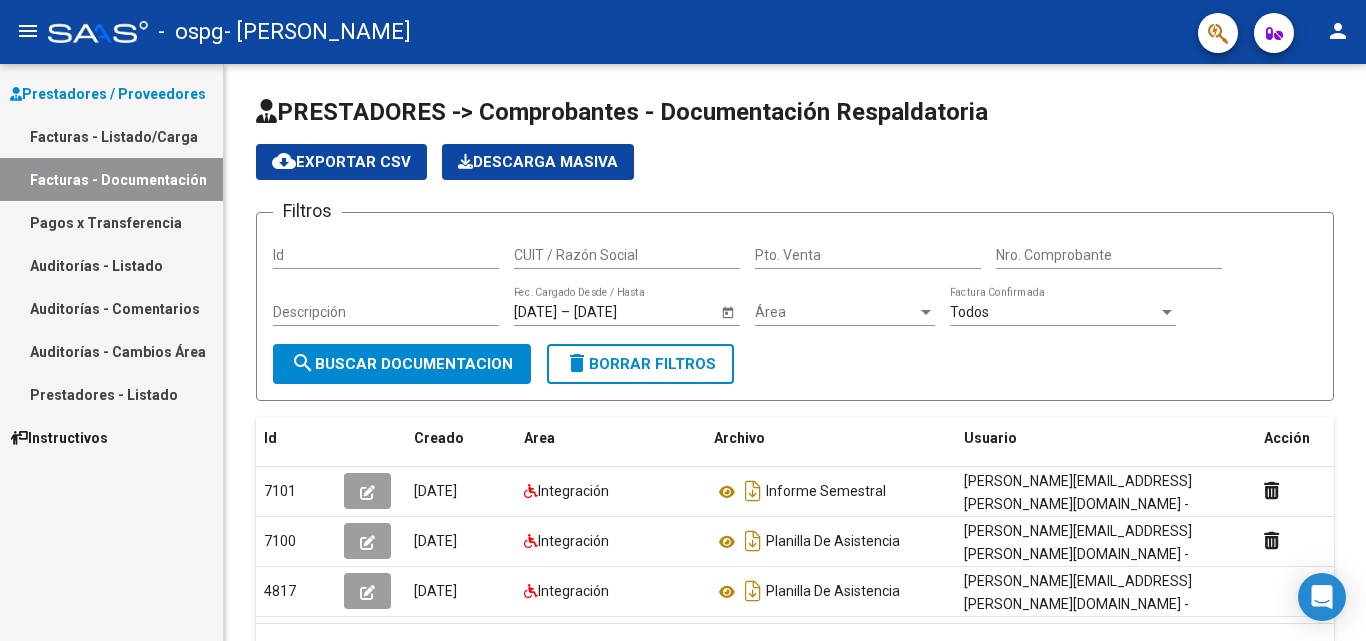 click on "Prestadores / Proveedores Facturas - Listado/Carga Facturas - Documentación Pagos x Transferencia Auditorías - Listado Auditorías - Comentarios Auditorías - Cambios Área Prestadores - Listado    Instructivos" at bounding box center (111, 352) 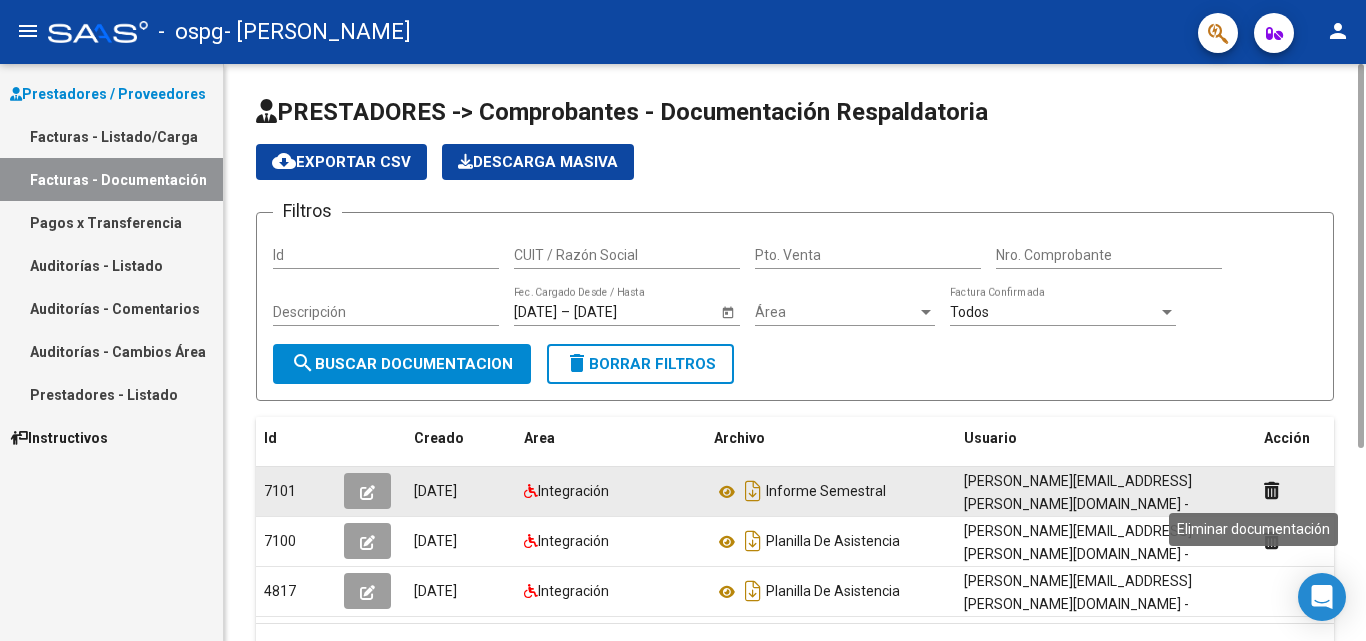 click 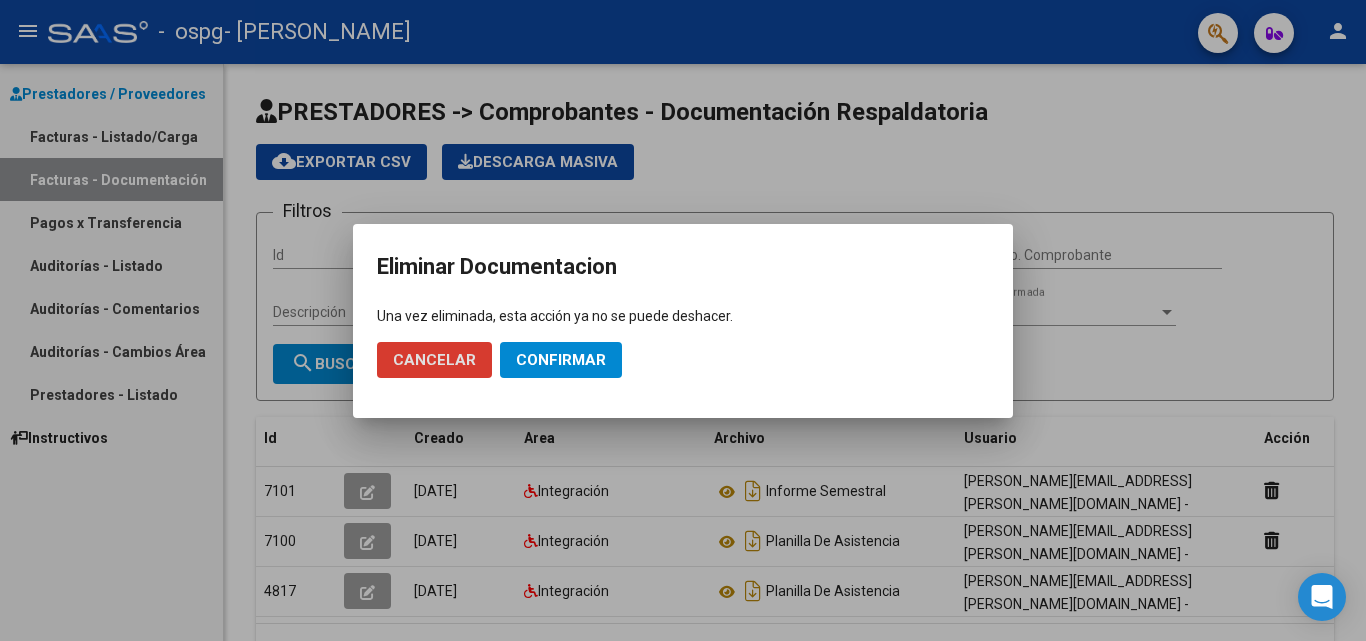 click on "Confirmar" 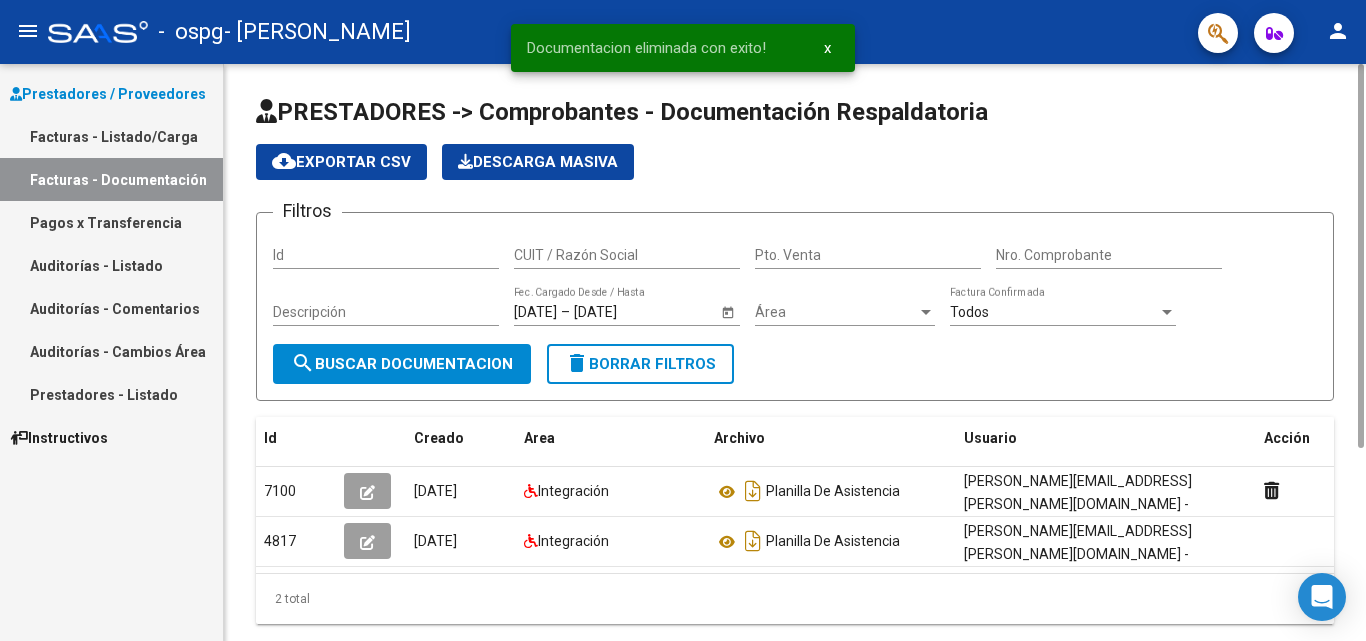 click on "search  Buscar Documentacion" 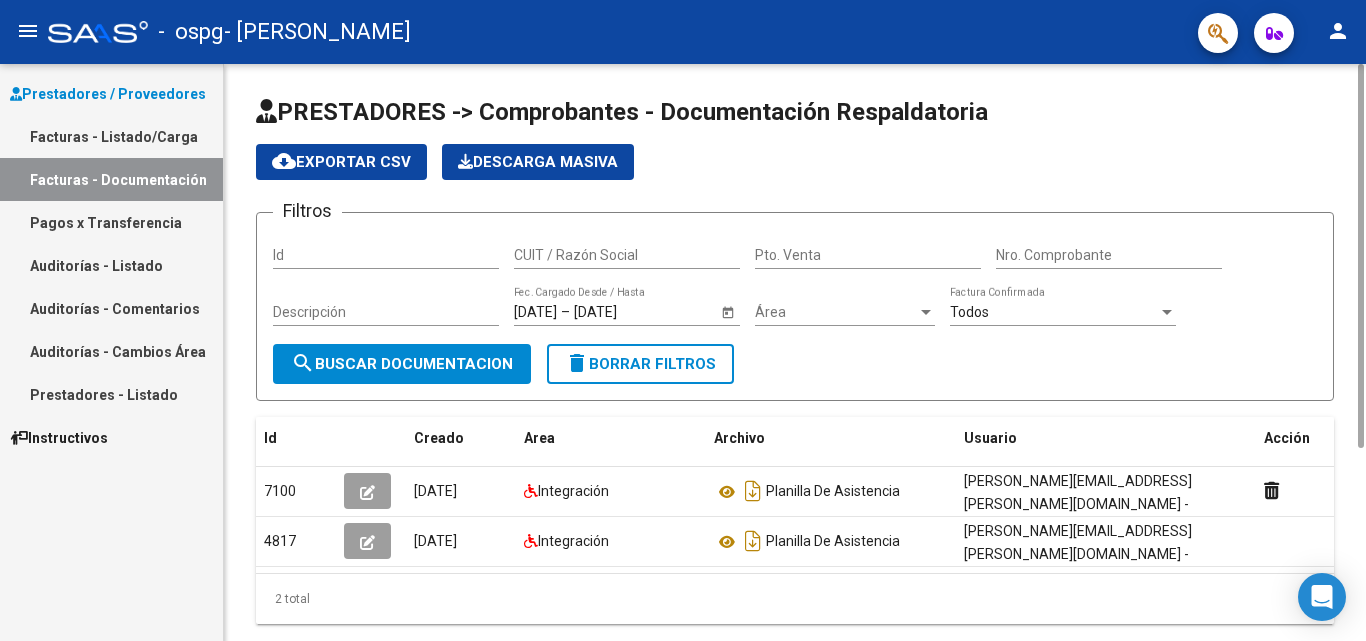 click on "cloud_download  Exportar CSV" 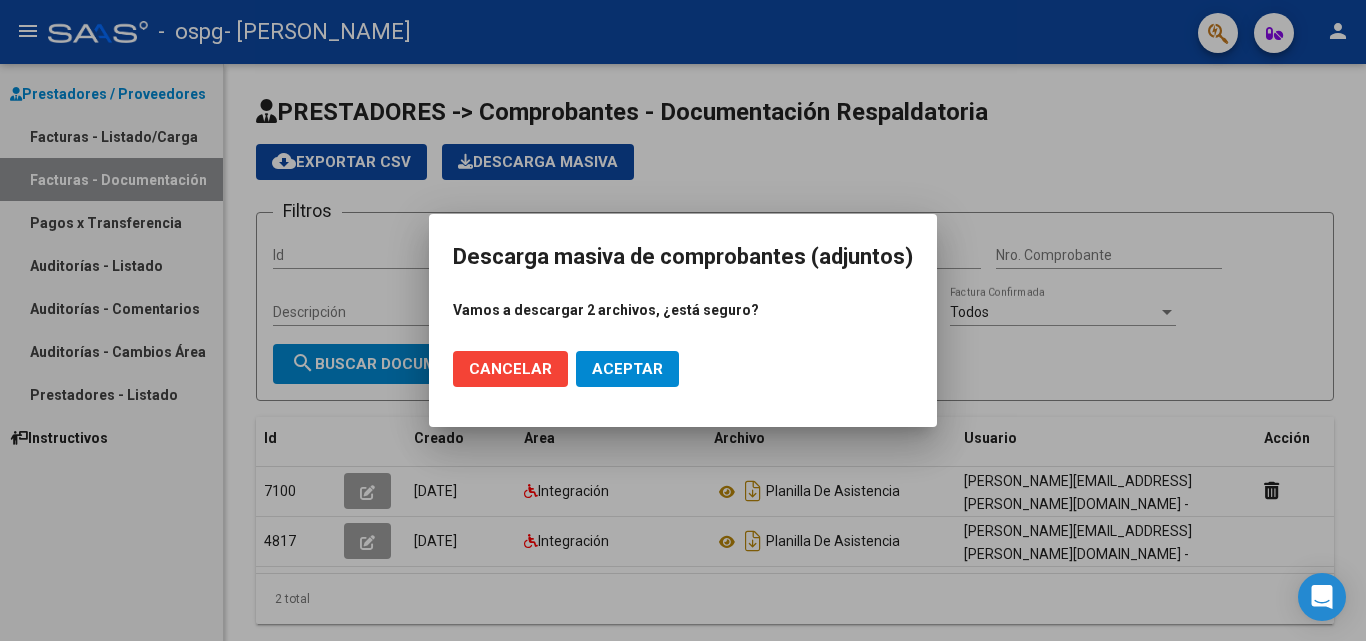 click on "Cancelar" 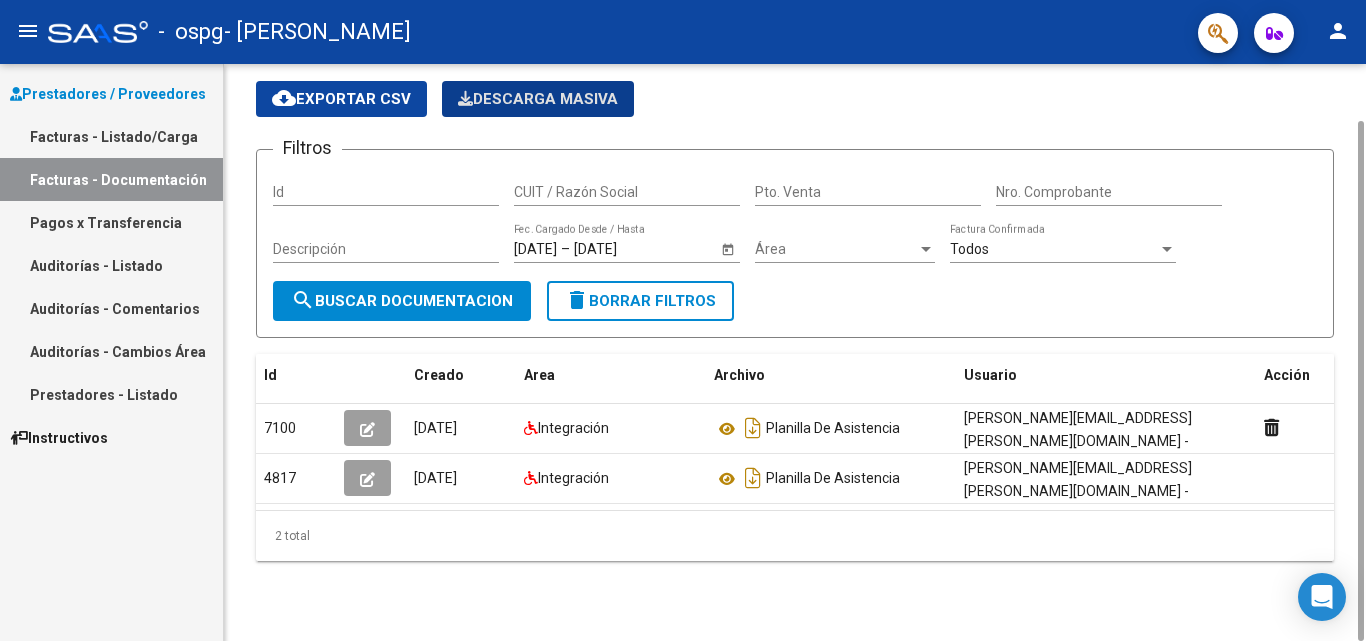 scroll, scrollTop: 0, scrollLeft: 0, axis: both 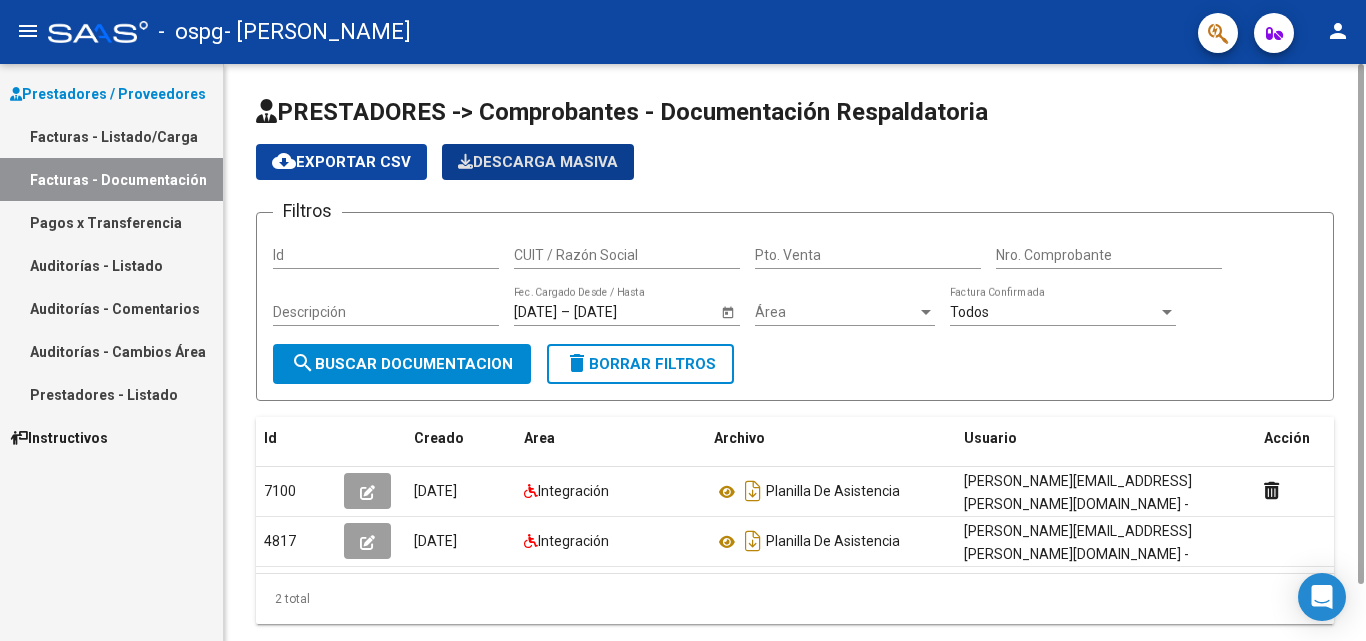drag, startPoint x: 1361, startPoint y: 296, endPoint x: 1365, endPoint y: 27, distance: 269.02972 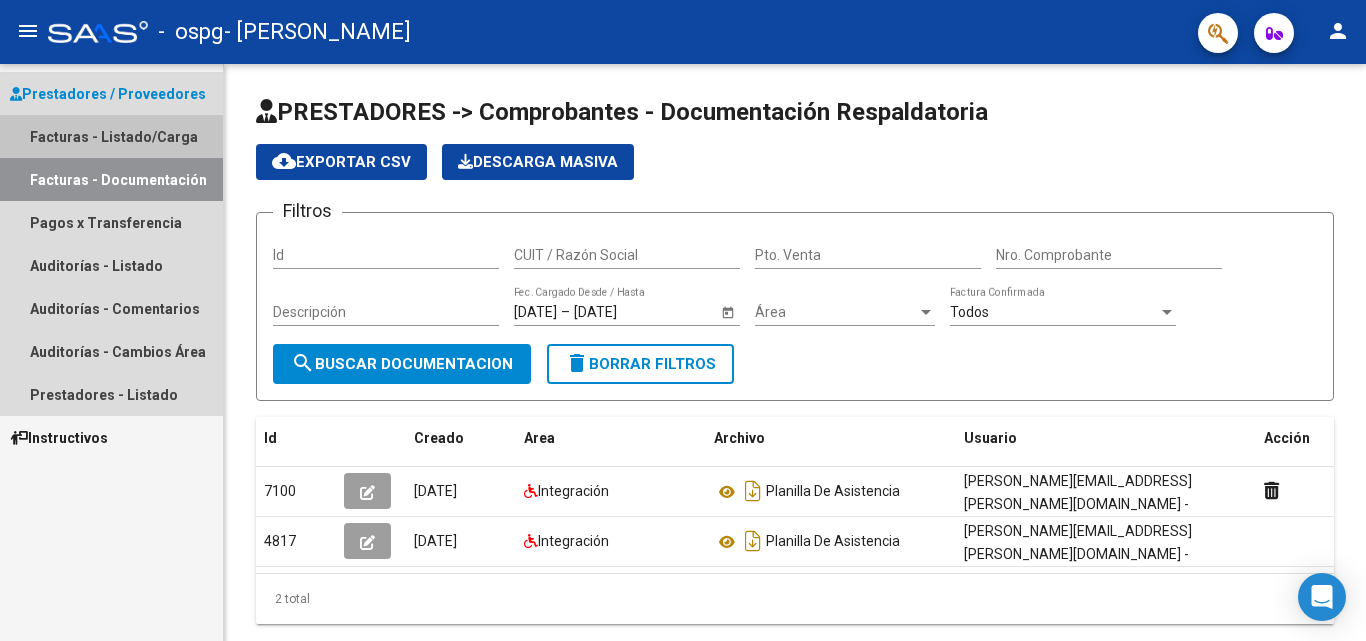 click on "Facturas - Listado/Carga" at bounding box center (111, 136) 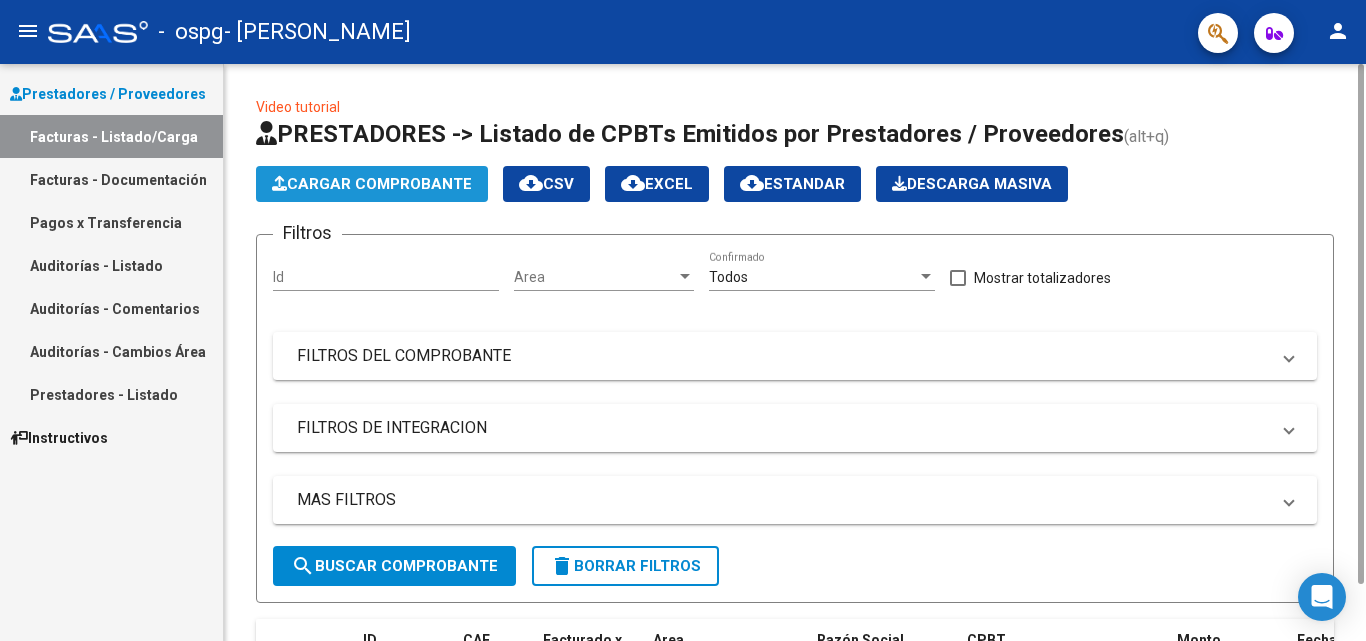 click on "Cargar Comprobante" 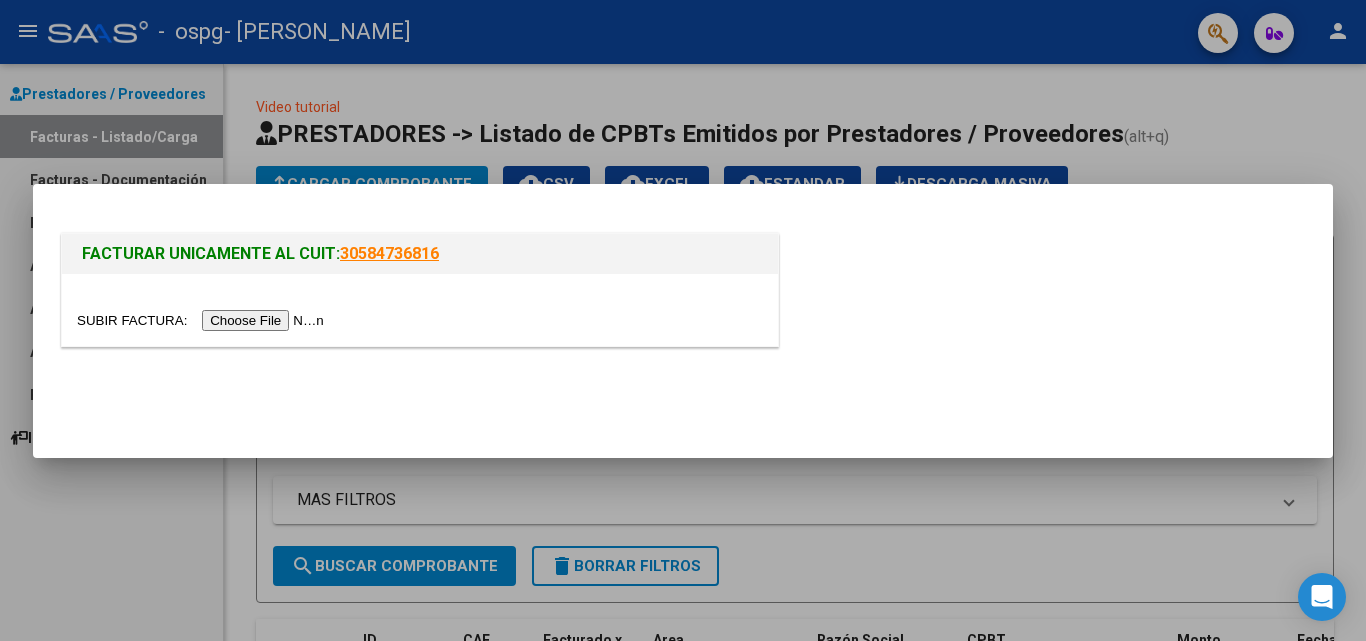 click at bounding box center [683, 320] 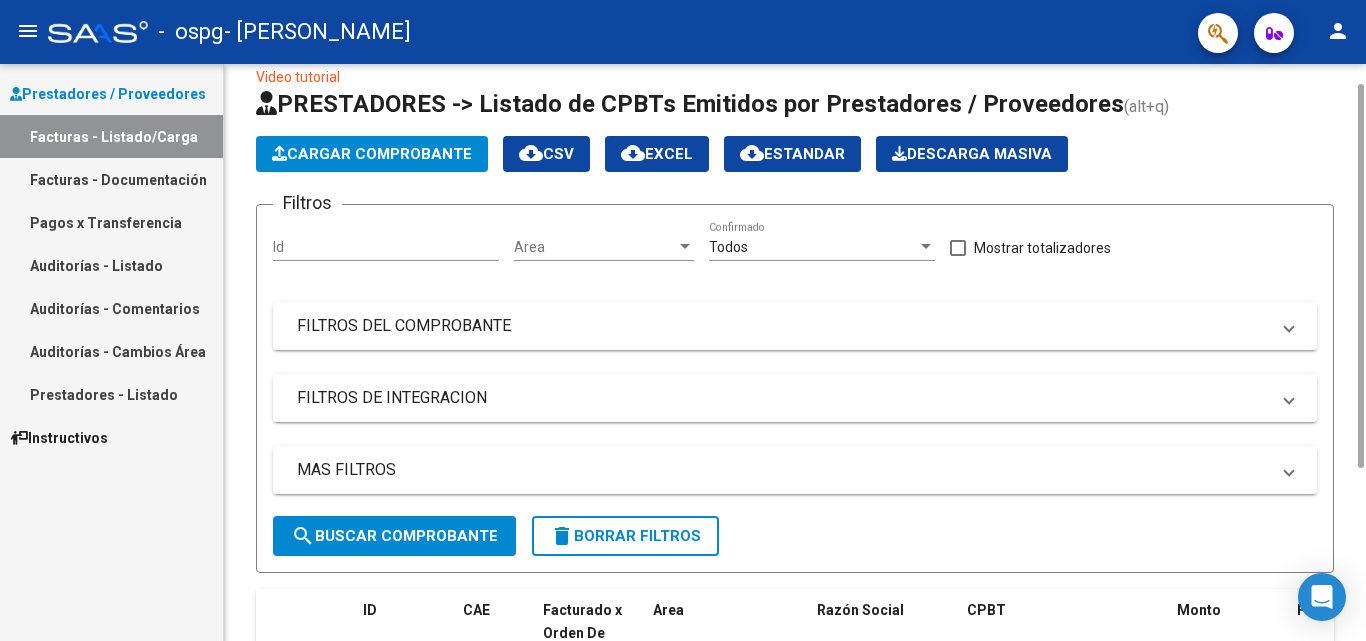 scroll, scrollTop: 288, scrollLeft: 0, axis: vertical 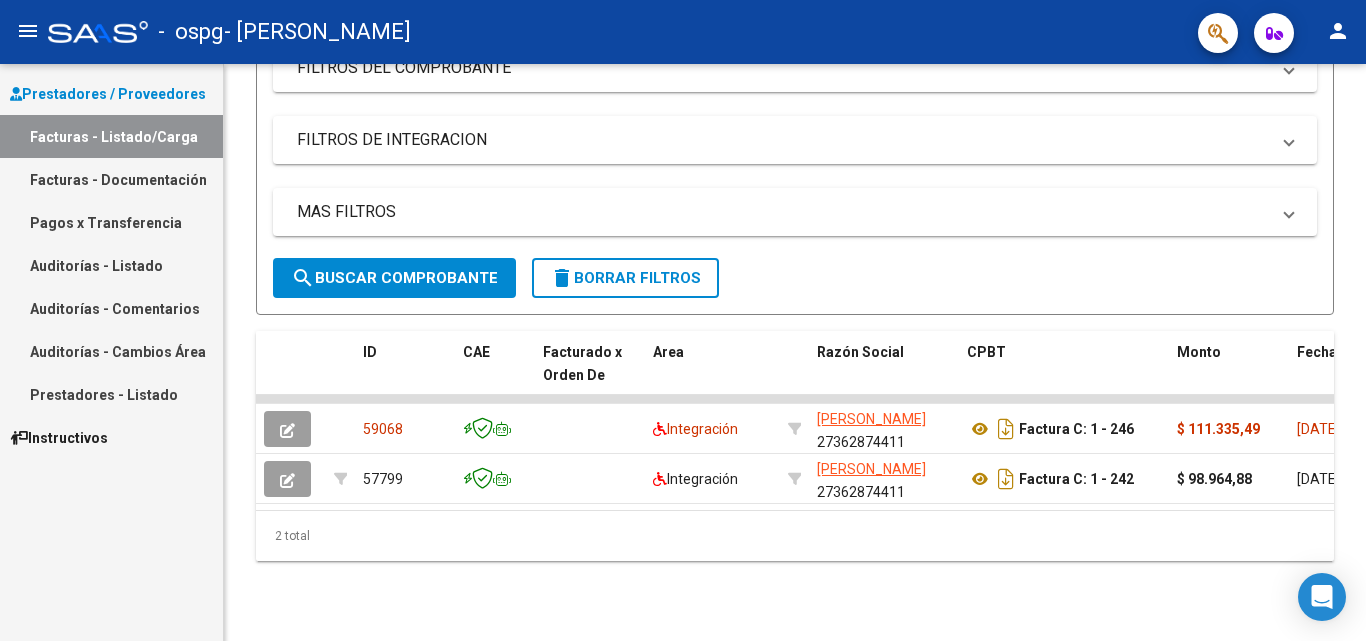 click on "Pagos x Transferencia" at bounding box center [111, 222] 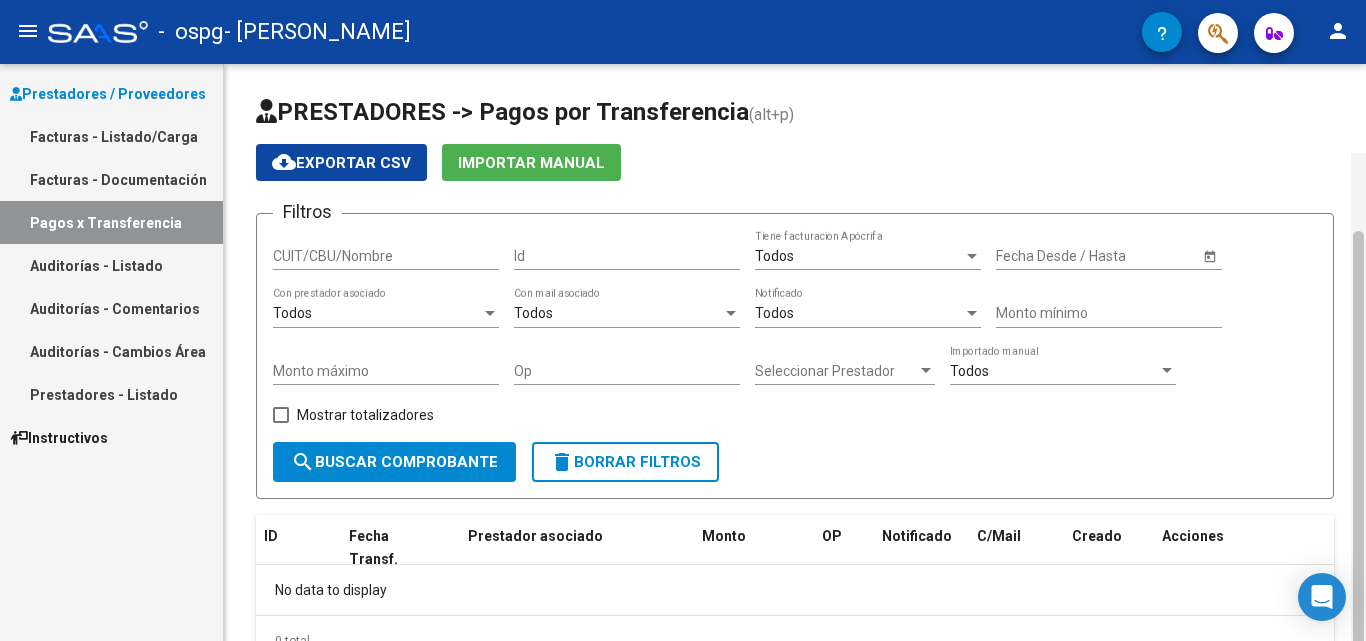 scroll, scrollTop: 89, scrollLeft: 0, axis: vertical 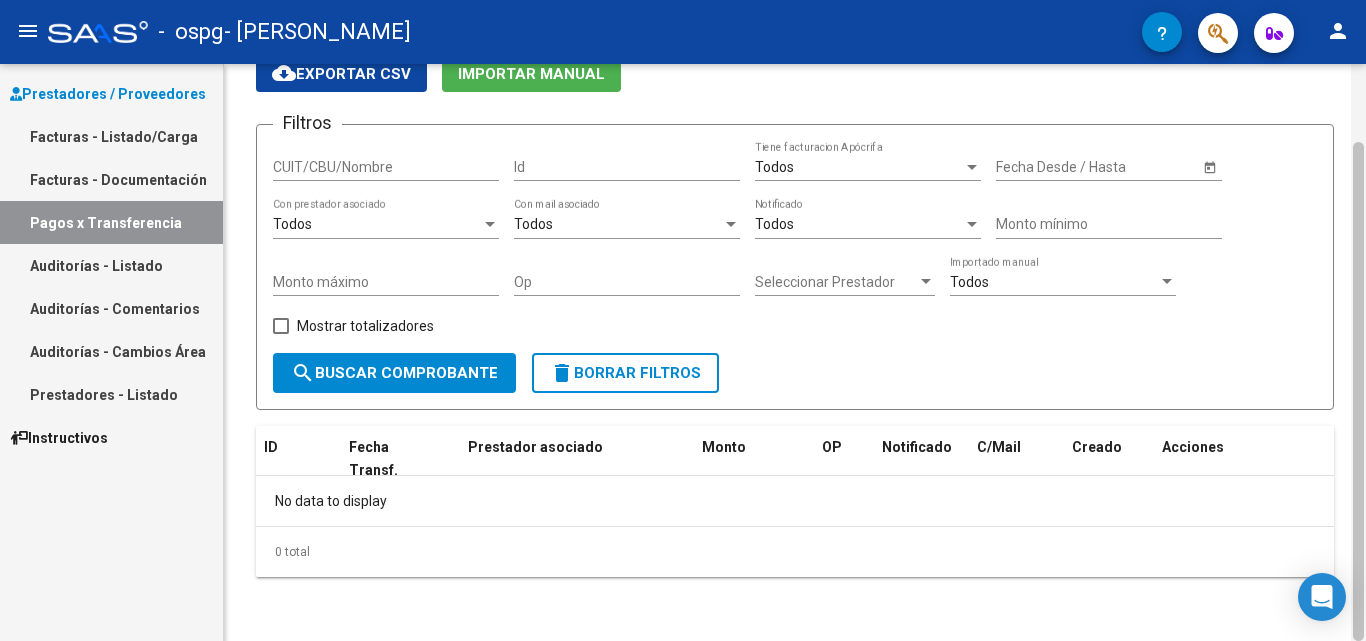 drag, startPoint x: 1365, startPoint y: 288, endPoint x: 1365, endPoint y: 343, distance: 55 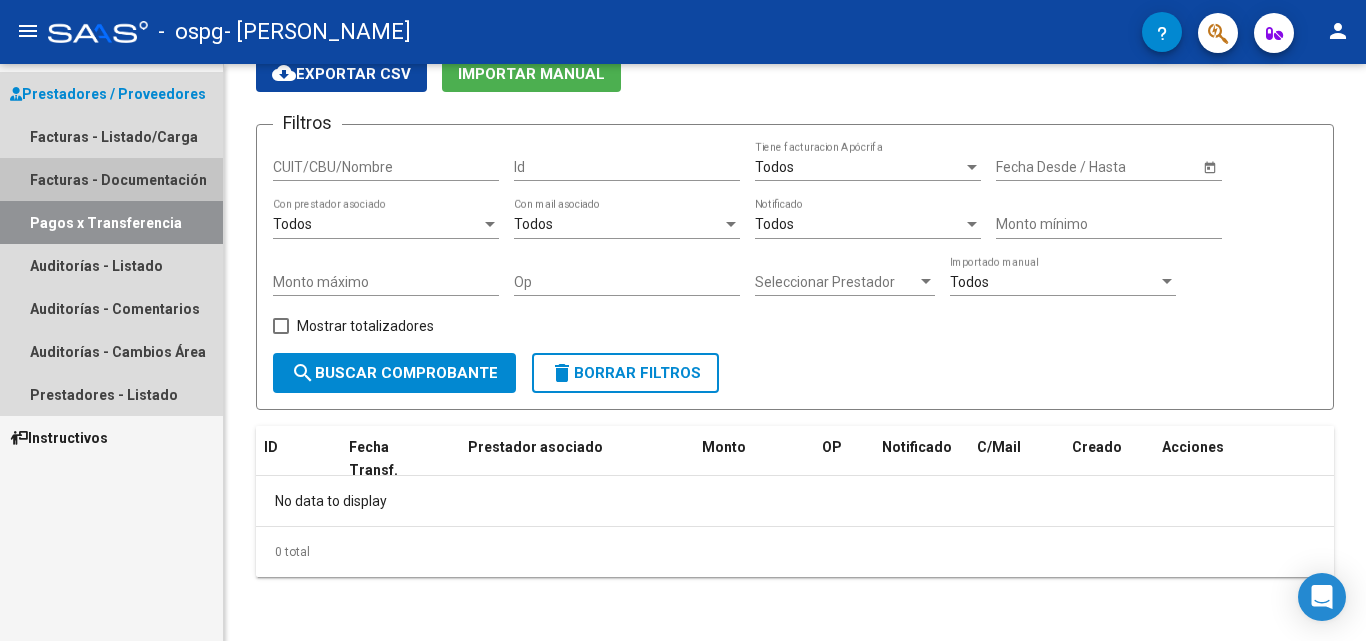 click on "Facturas - Documentación" at bounding box center (111, 179) 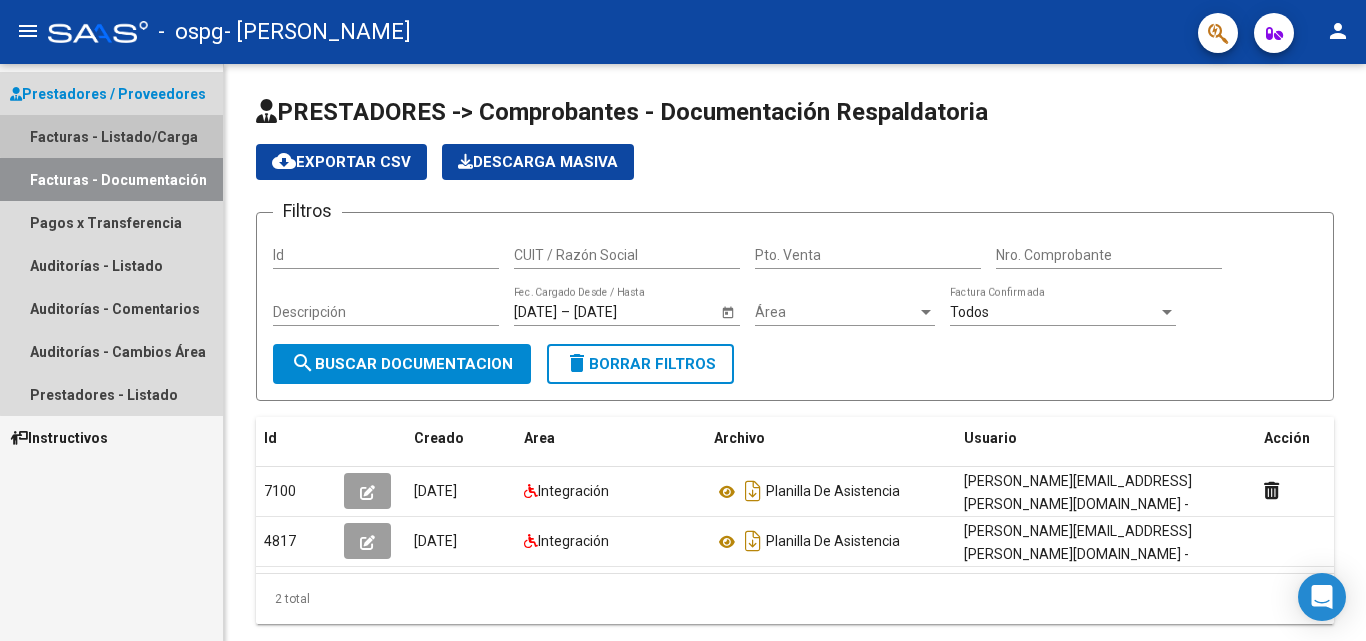 click on "Facturas - Listado/Carga" at bounding box center (111, 136) 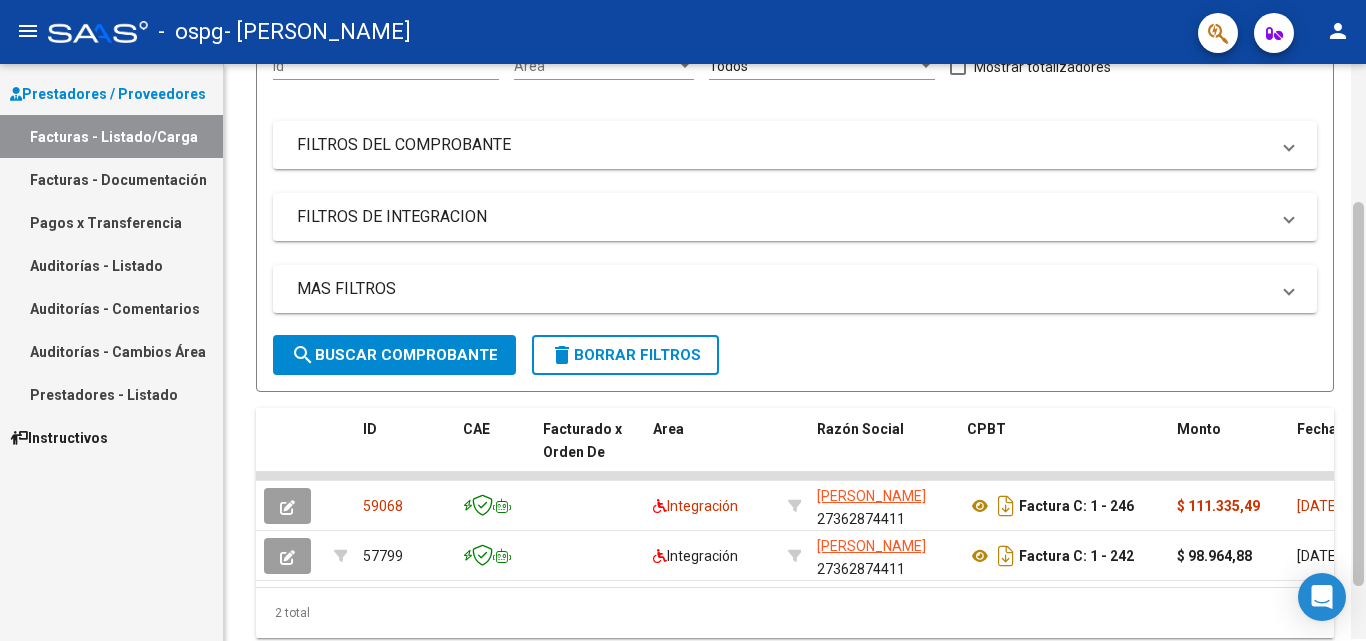 scroll, scrollTop: 219, scrollLeft: 0, axis: vertical 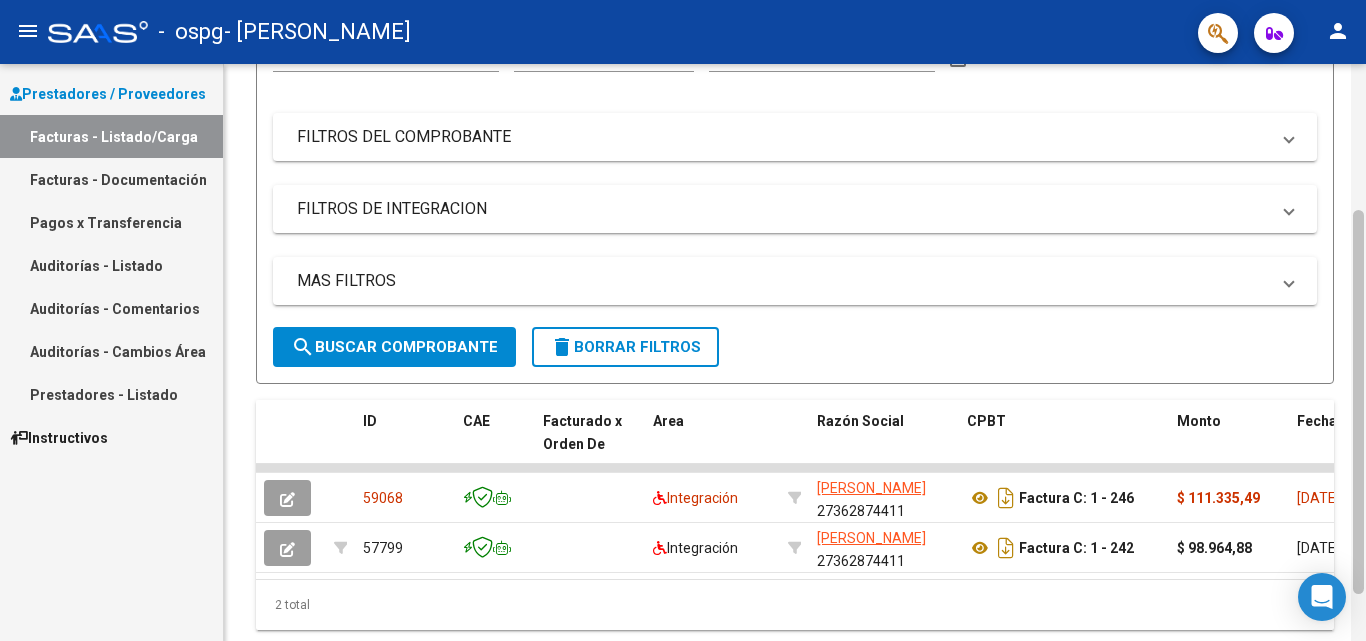drag, startPoint x: 1359, startPoint y: 336, endPoint x: 1364, endPoint y: 528, distance: 192.0651 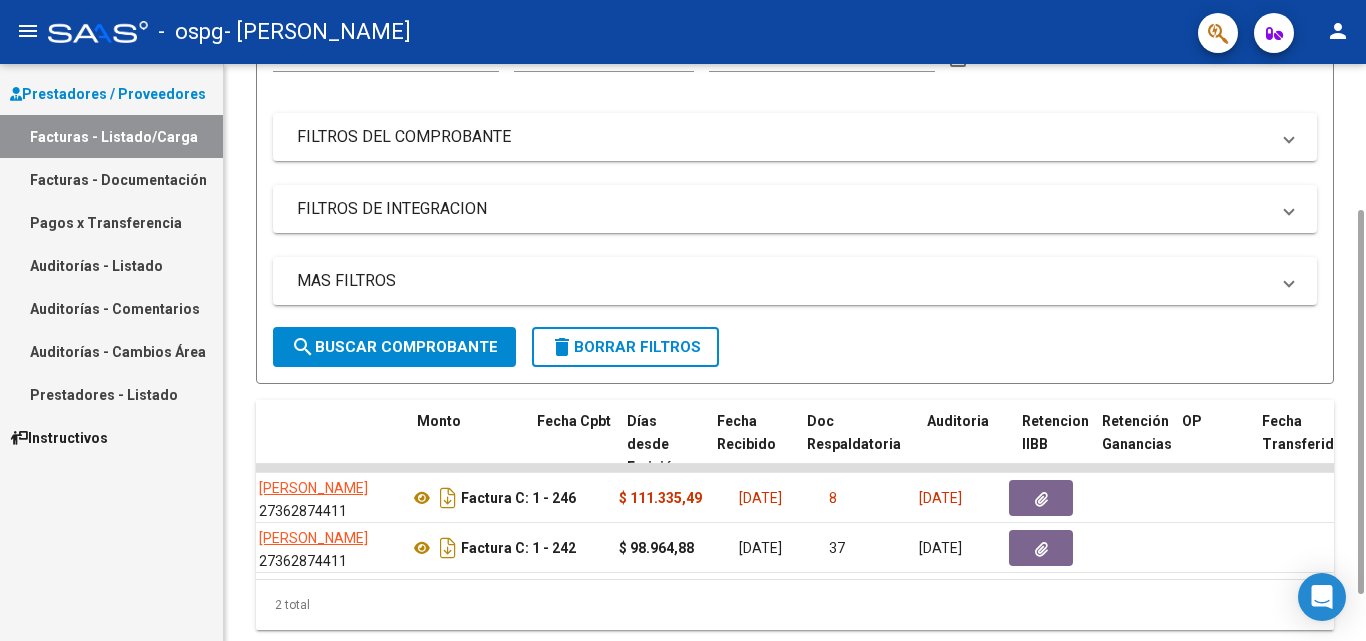 scroll, scrollTop: 0, scrollLeft: 764, axis: horizontal 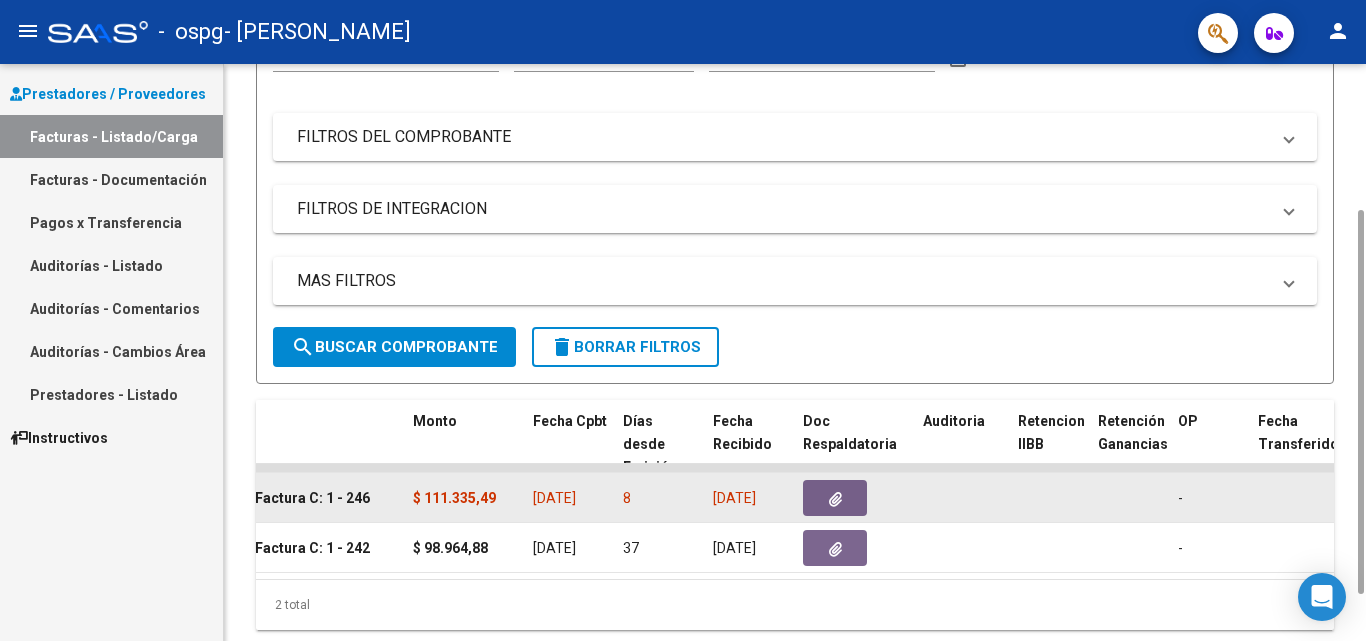 click 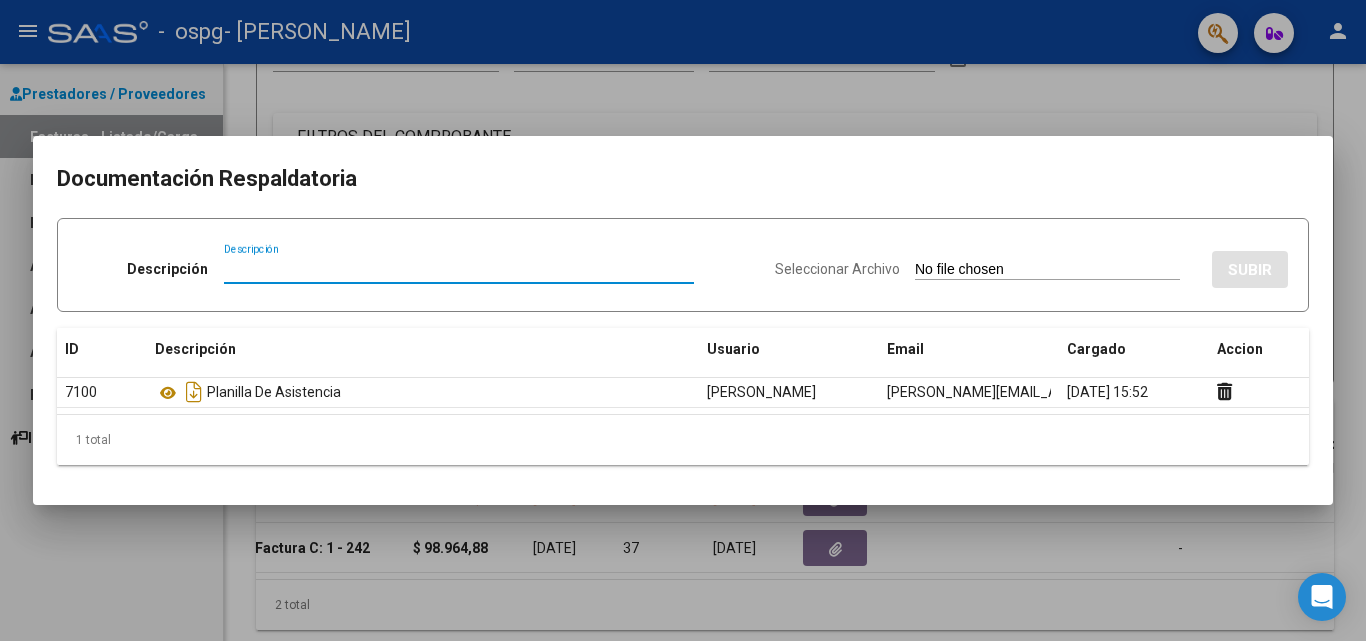 click on "Seleccionar Archivo" at bounding box center (1047, 270) 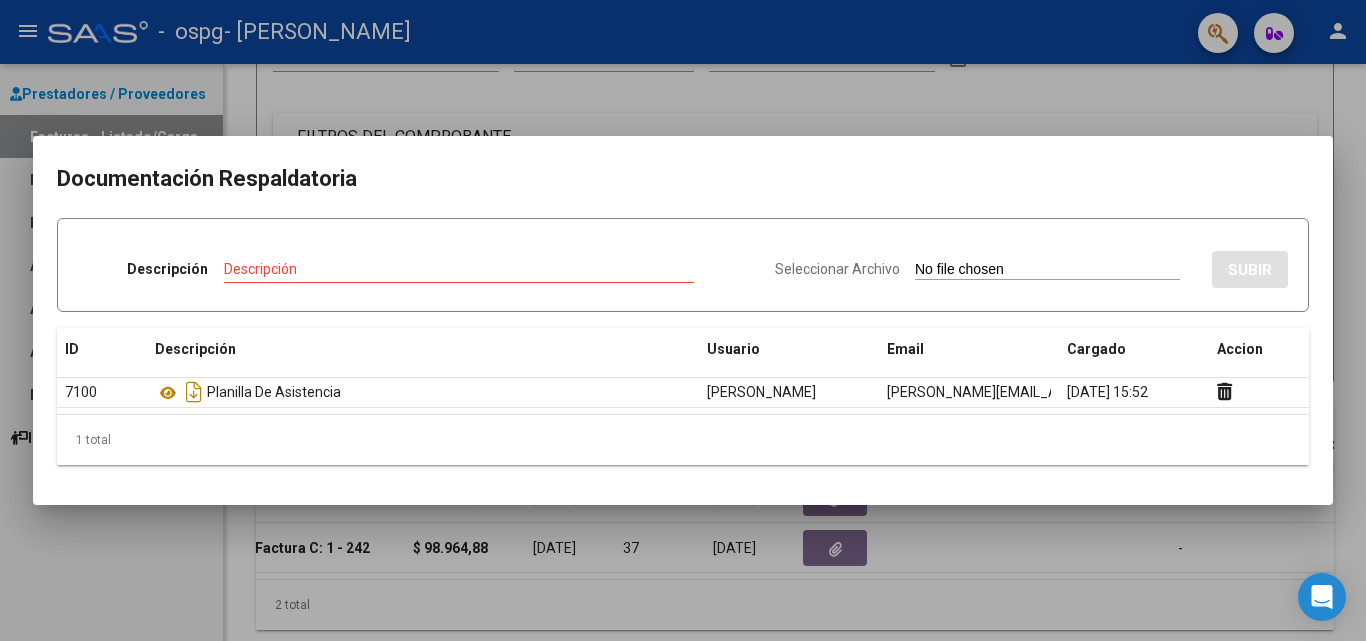 type on "C:\fakepath\Informe [PERSON_NAME].docx" 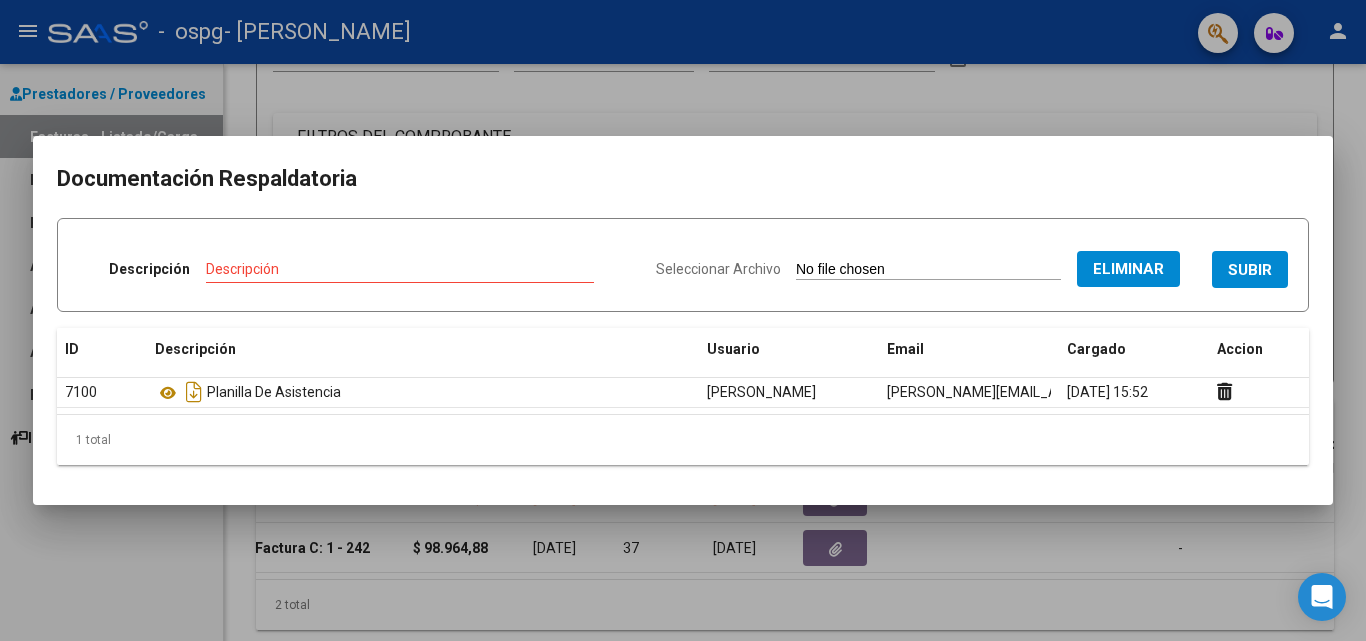 click on "Descripción" at bounding box center [400, 269] 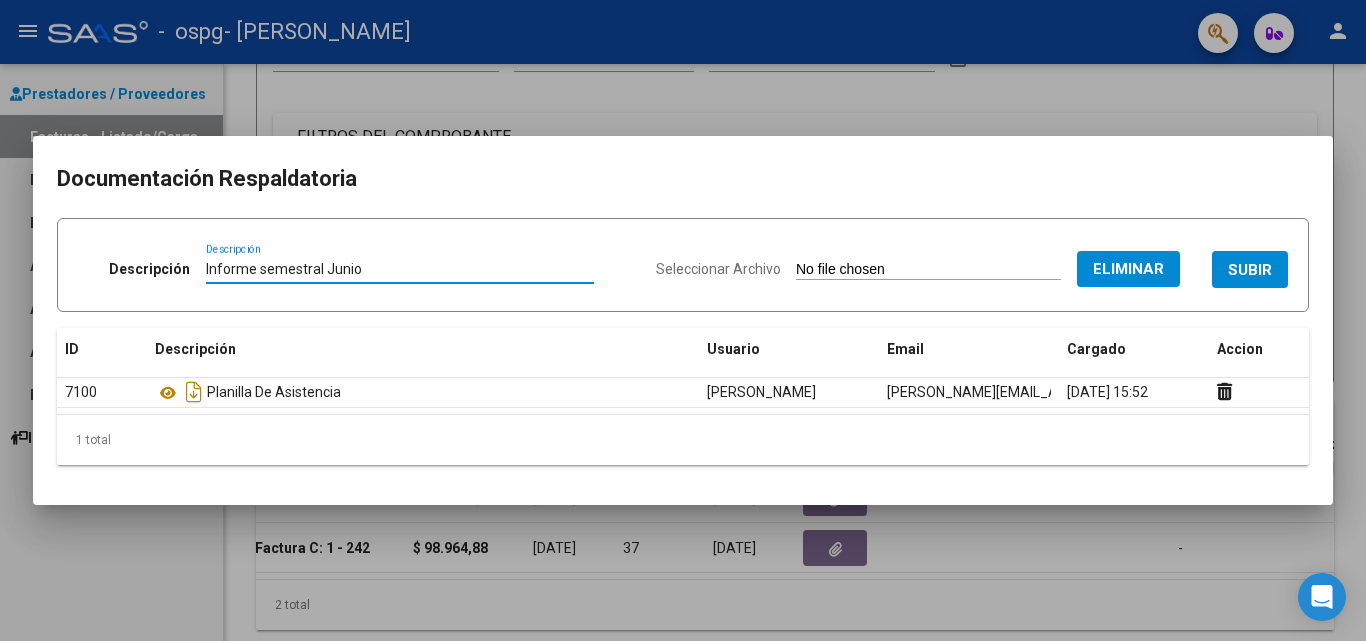 type on "Informe semestral Junio" 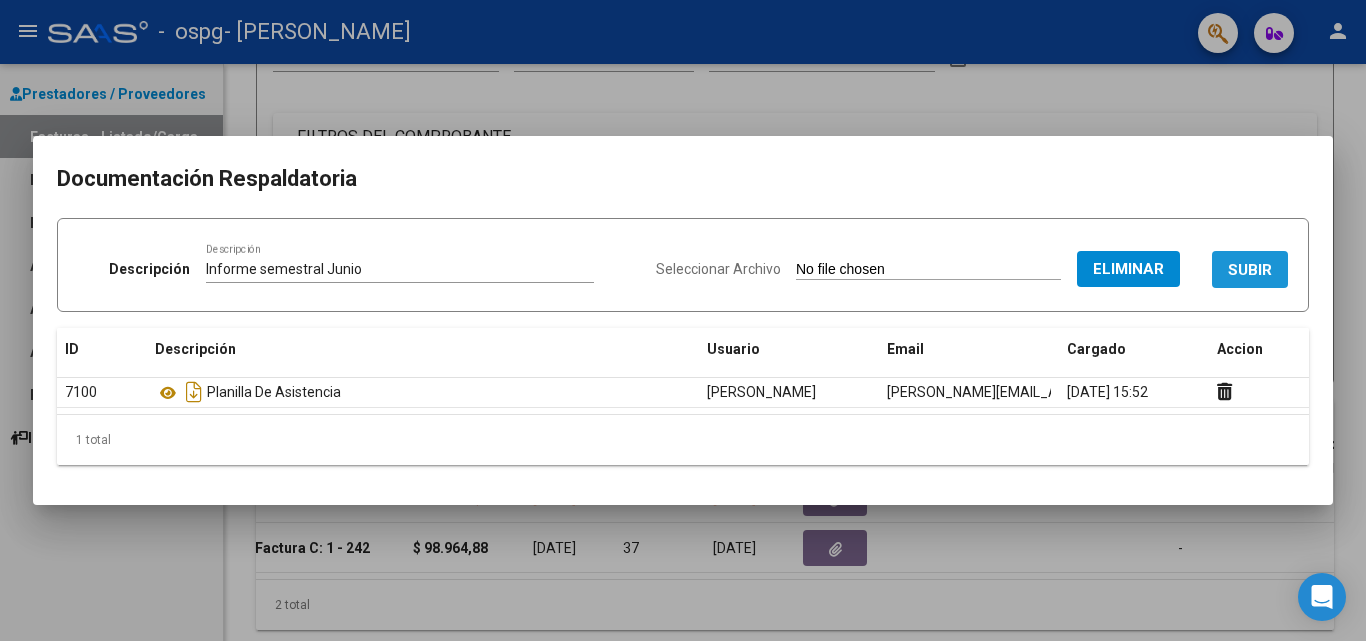 click on "SUBIR" at bounding box center [1250, 269] 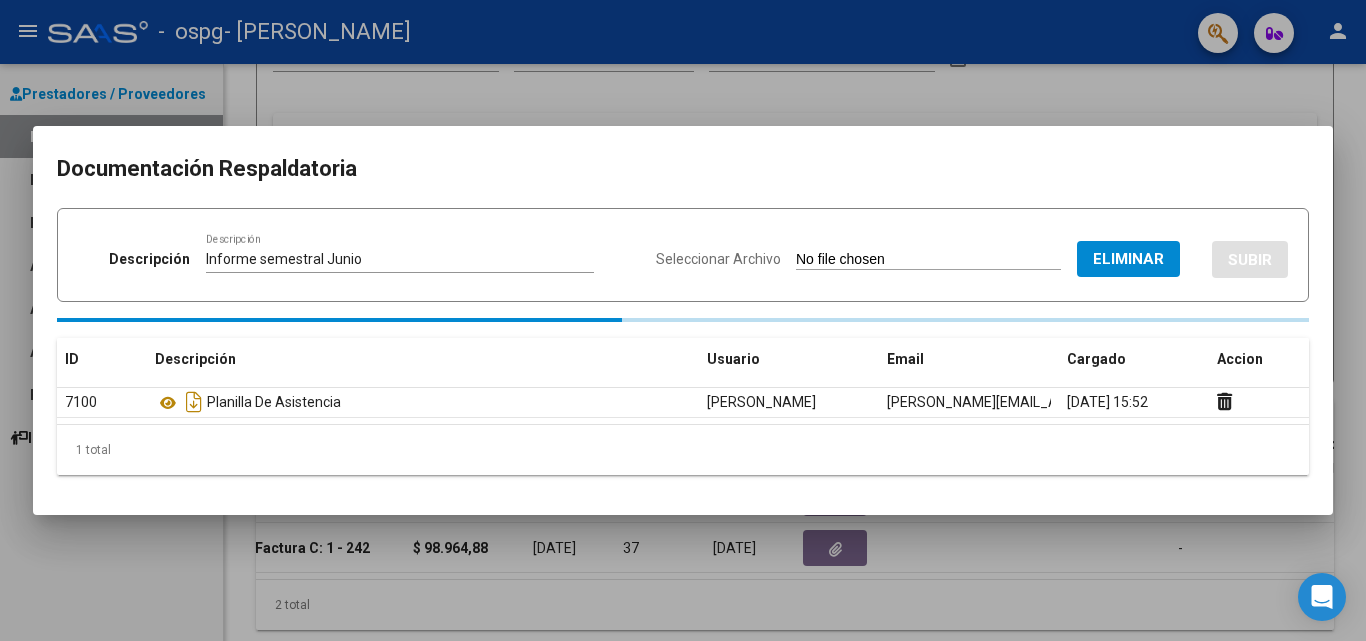 type 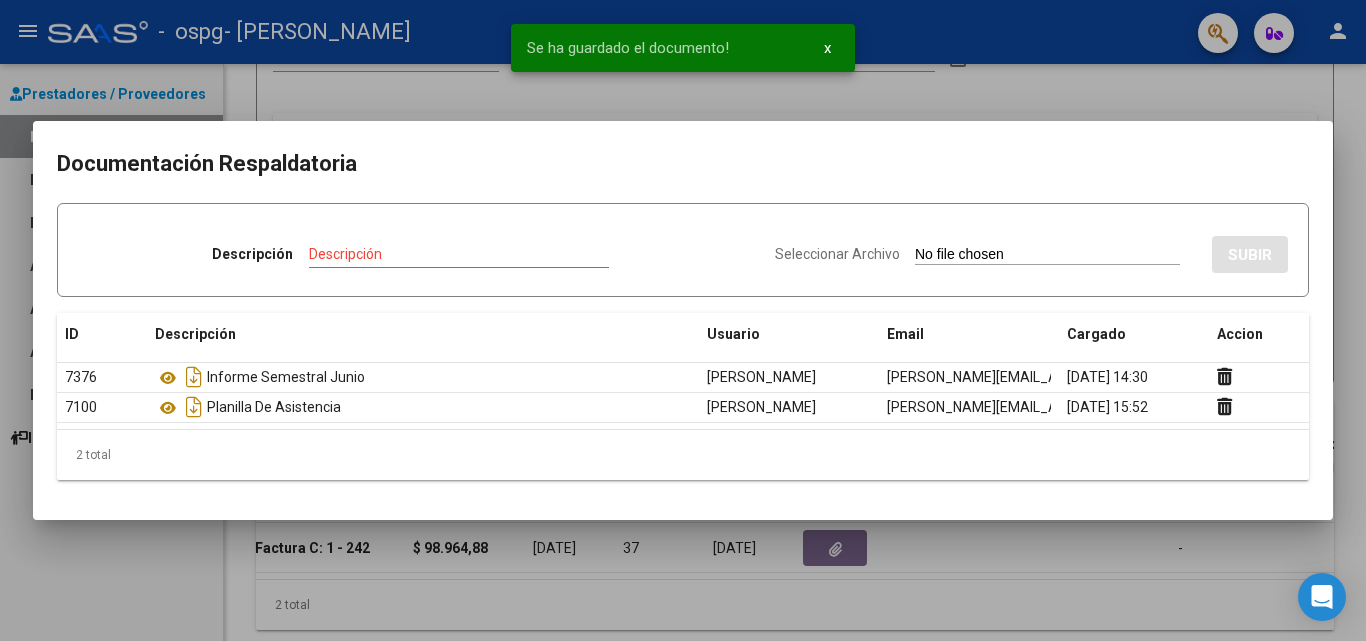 click at bounding box center (683, 320) 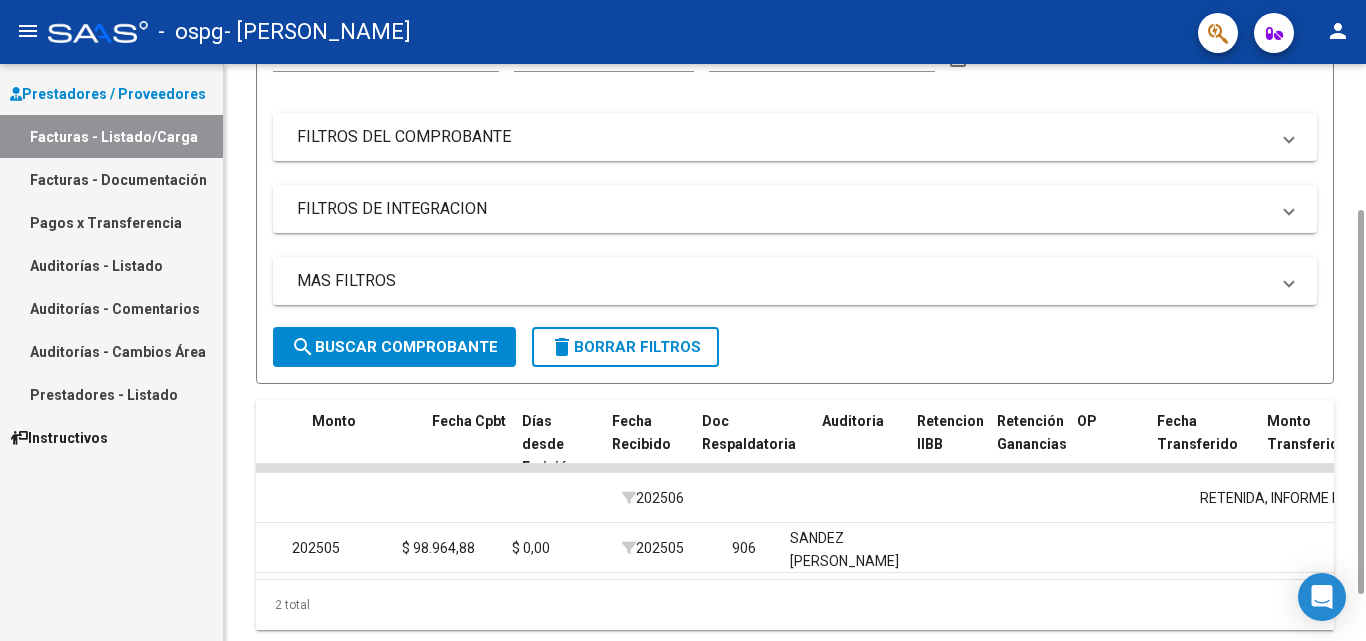 scroll, scrollTop: 0, scrollLeft: 0, axis: both 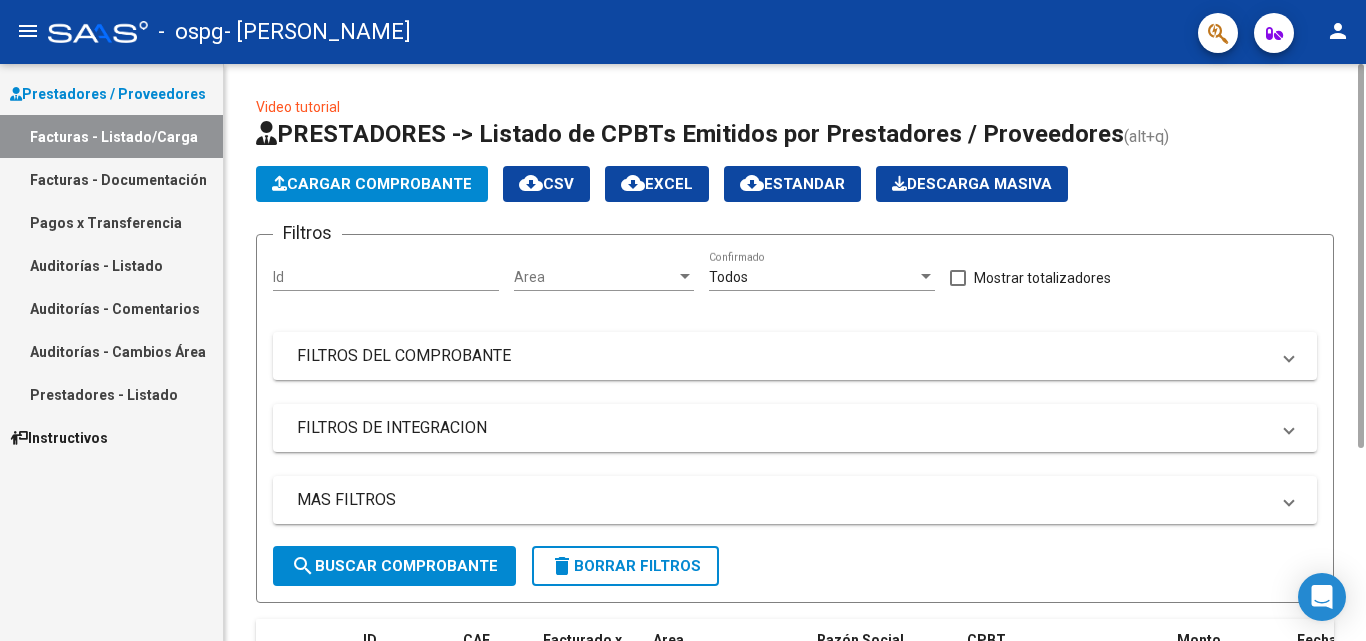 drag, startPoint x: 1362, startPoint y: 365, endPoint x: 1302, endPoint y: 8, distance: 362.0069 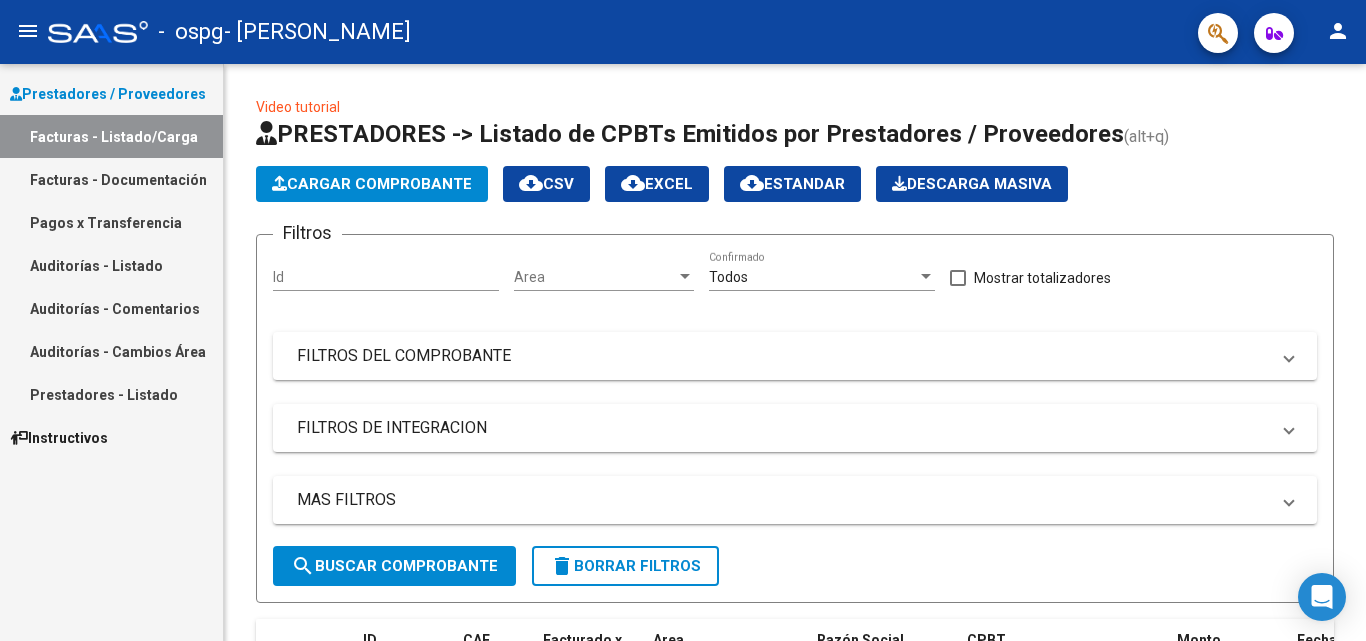 click on "Auditorías - Comentarios" at bounding box center [111, 308] 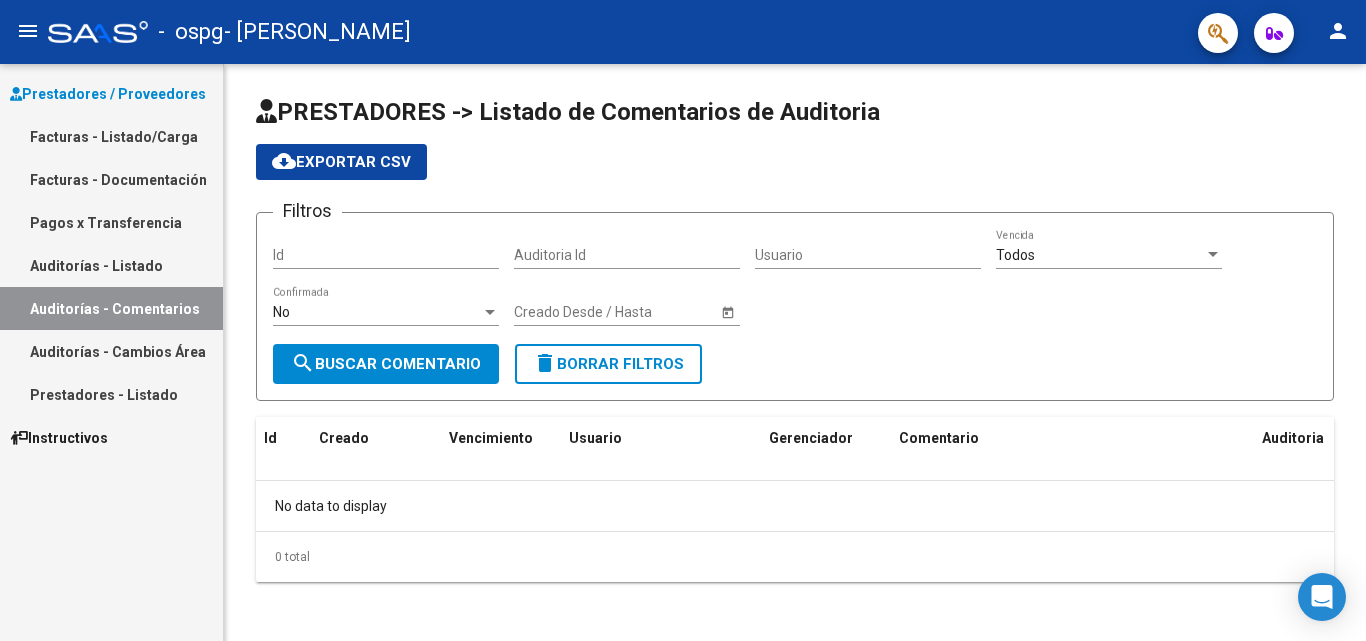 click on "Auditorías - Cambios Área" at bounding box center [111, 351] 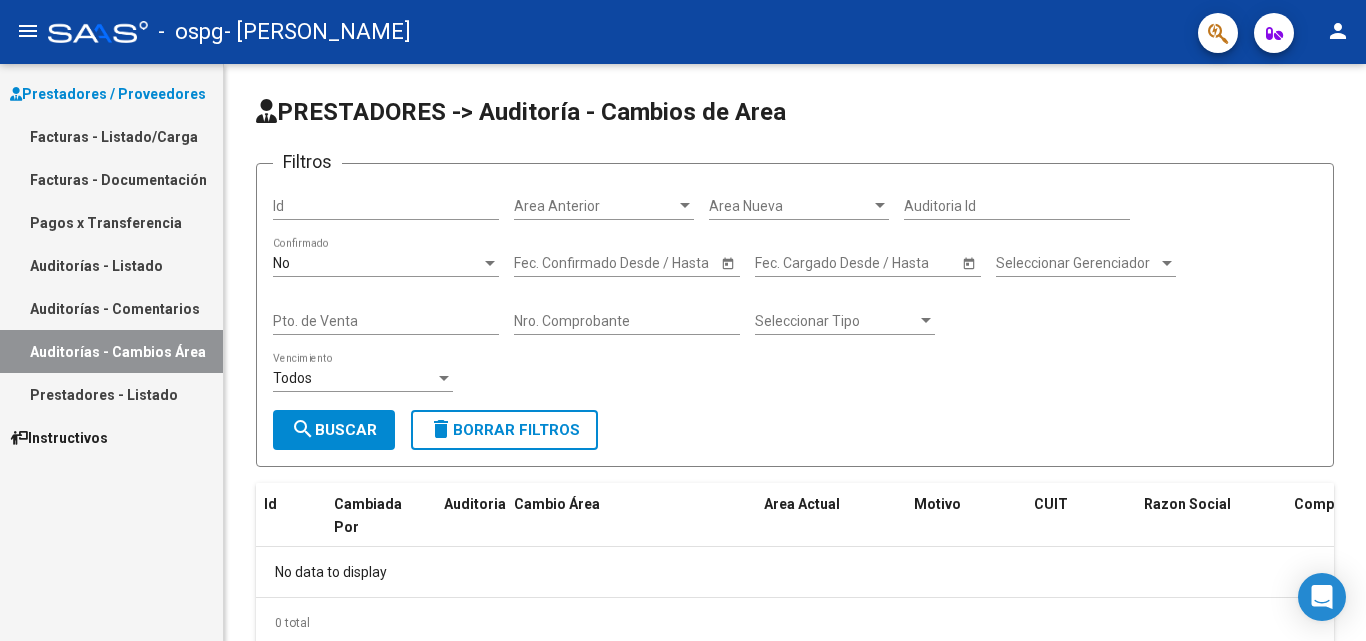 click on "Prestadores - Listado" at bounding box center (111, 394) 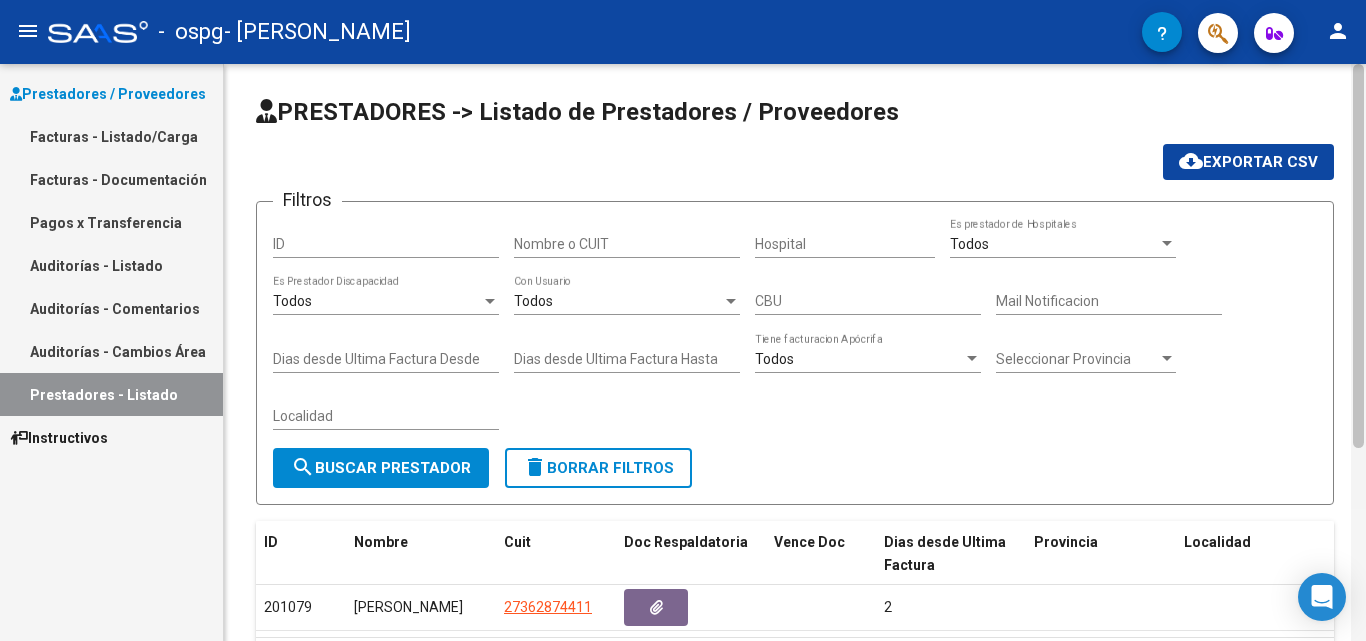 scroll, scrollTop: 127, scrollLeft: 0, axis: vertical 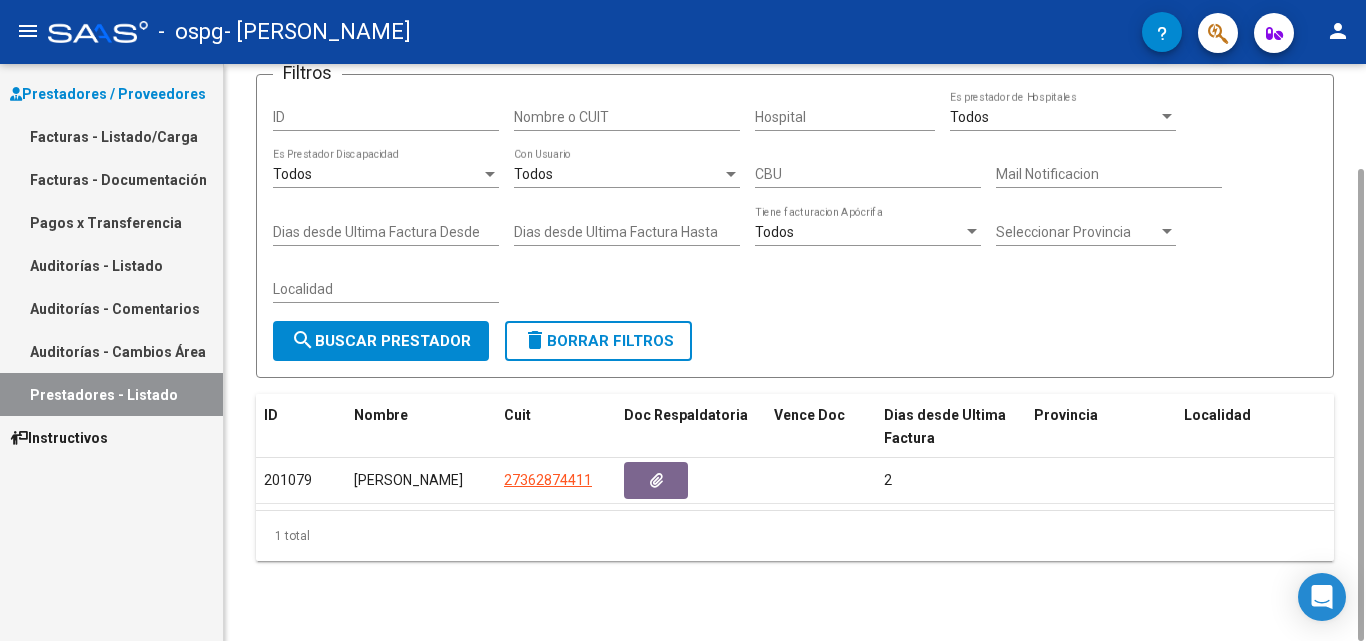 drag, startPoint x: 1365, startPoint y: 266, endPoint x: 1350, endPoint y: 399, distance: 133.84319 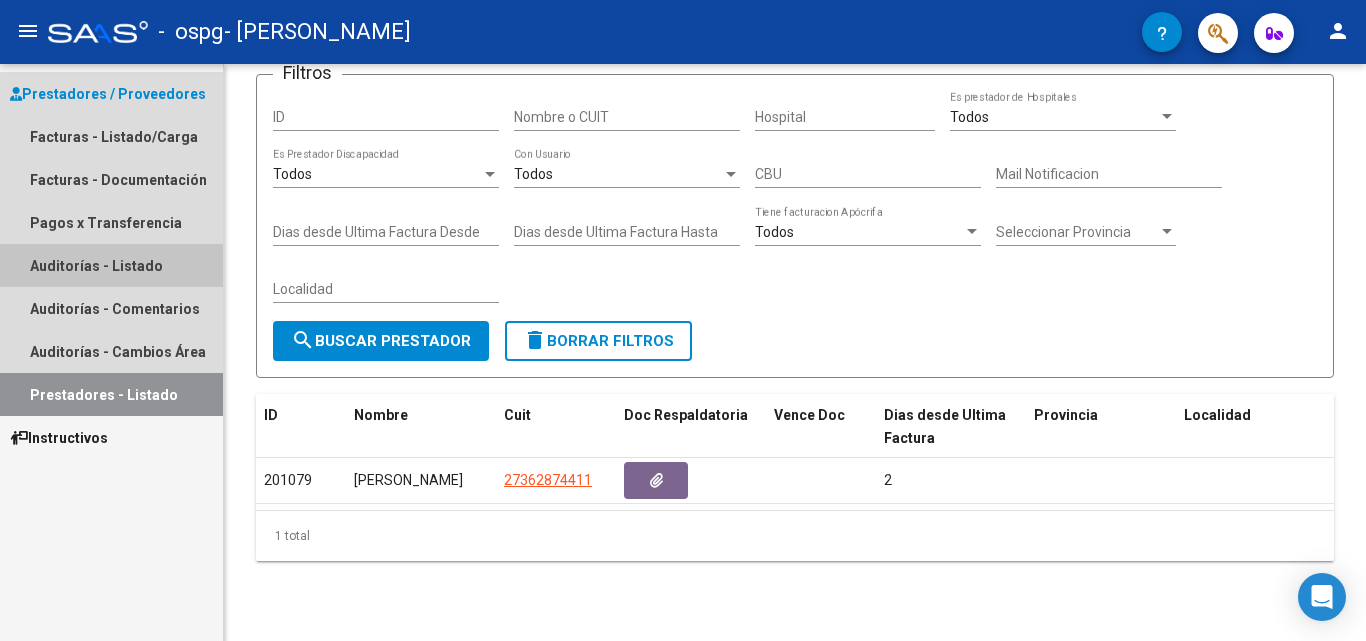 click on "Auditorías - Listado" at bounding box center [111, 265] 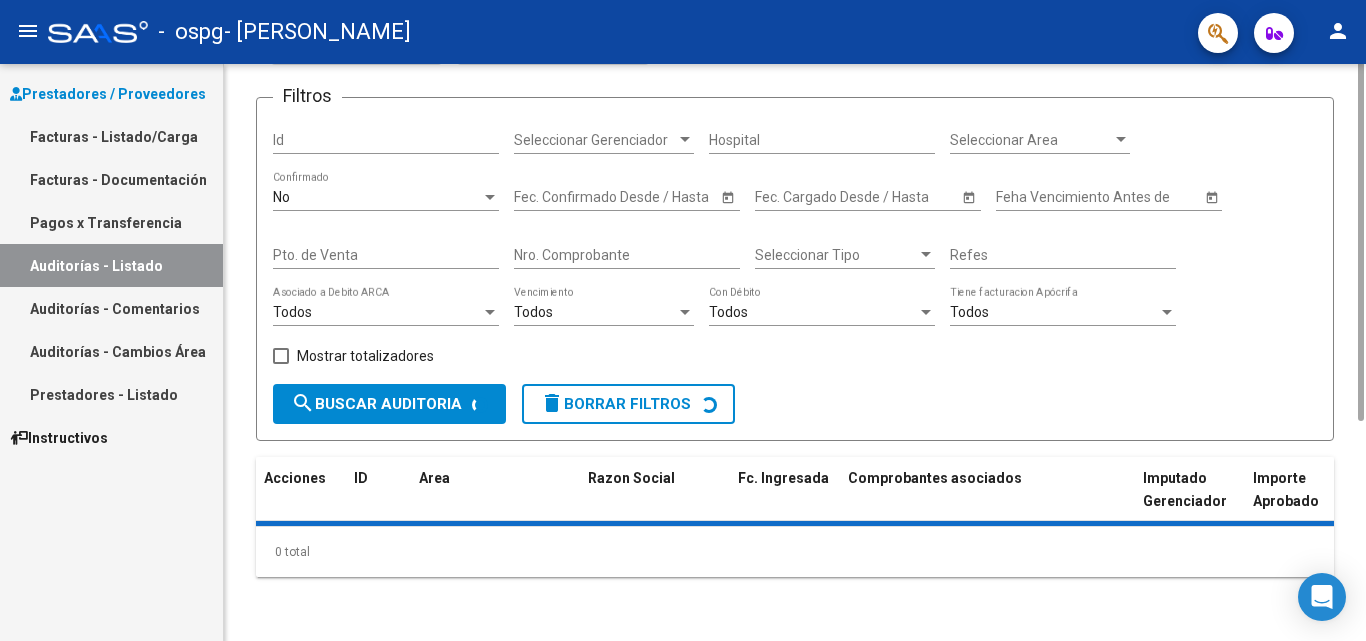 scroll, scrollTop: 0, scrollLeft: 0, axis: both 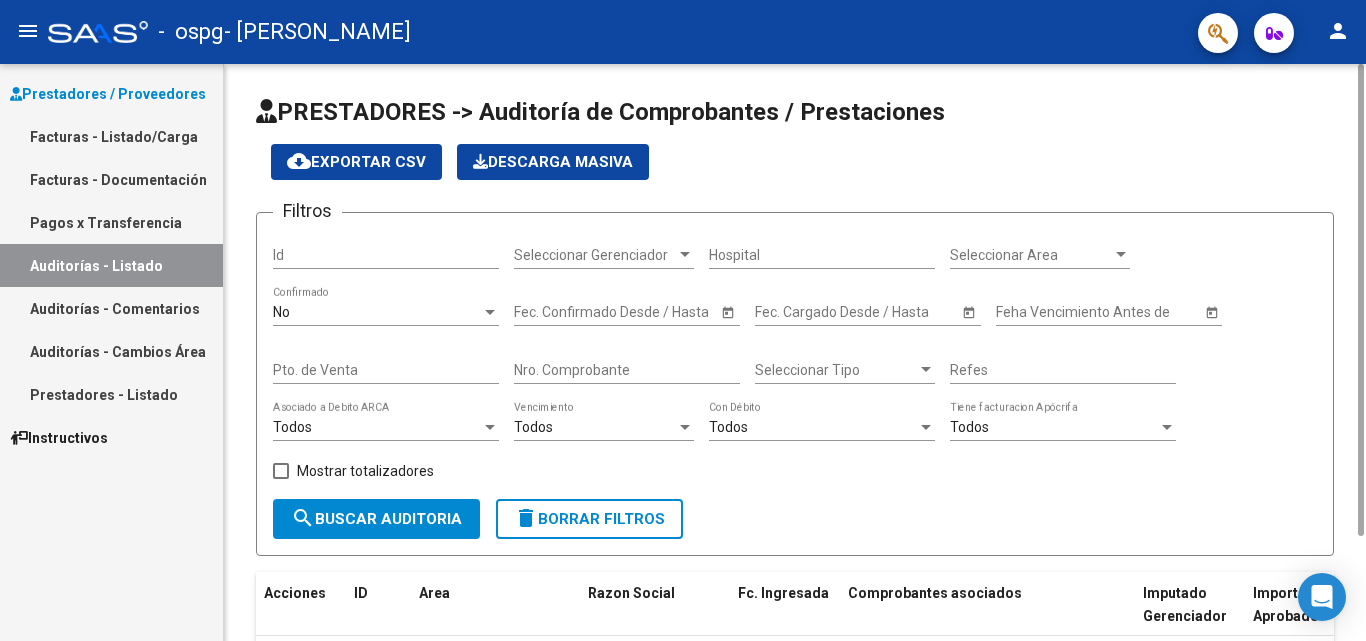click on "Pagos x Transferencia" at bounding box center [111, 222] 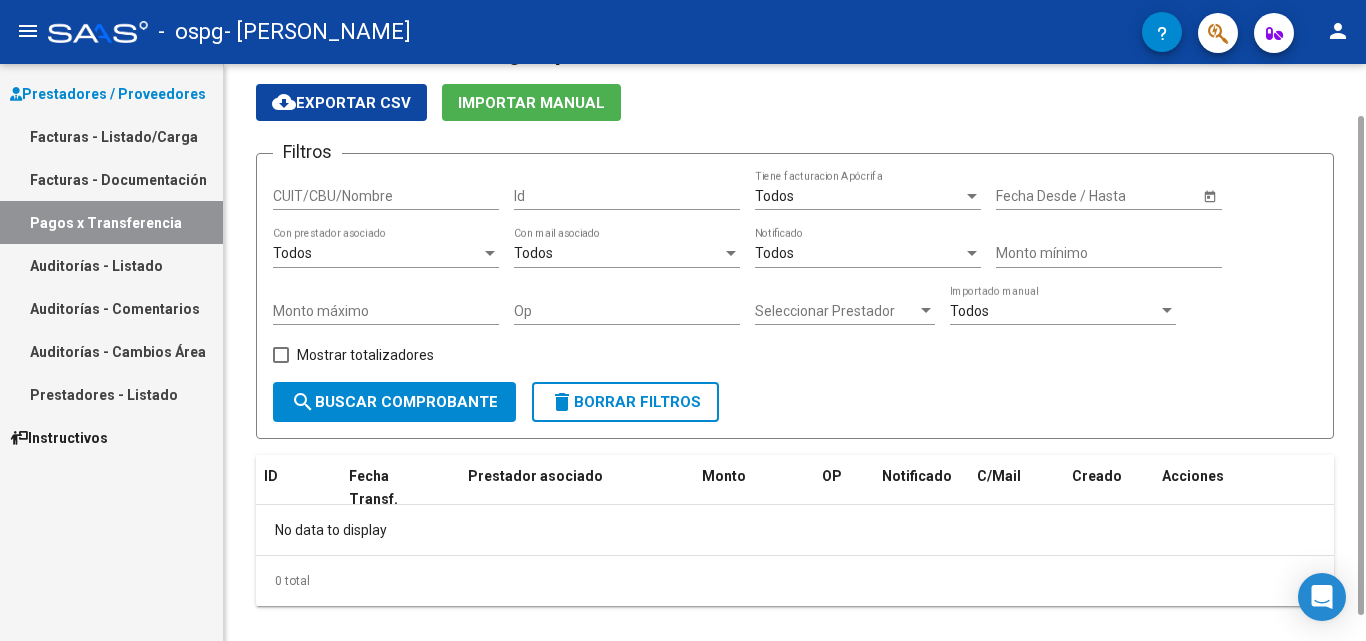 scroll, scrollTop: 89, scrollLeft: 0, axis: vertical 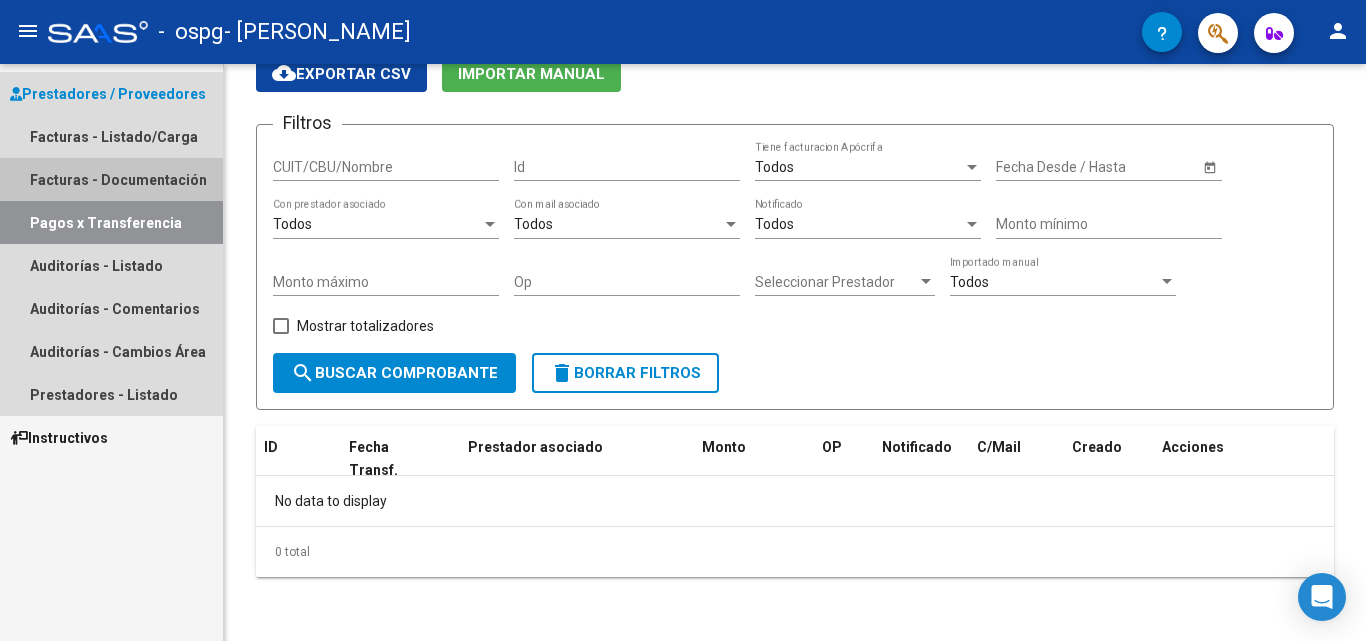 click on "Facturas - Documentación" at bounding box center (111, 179) 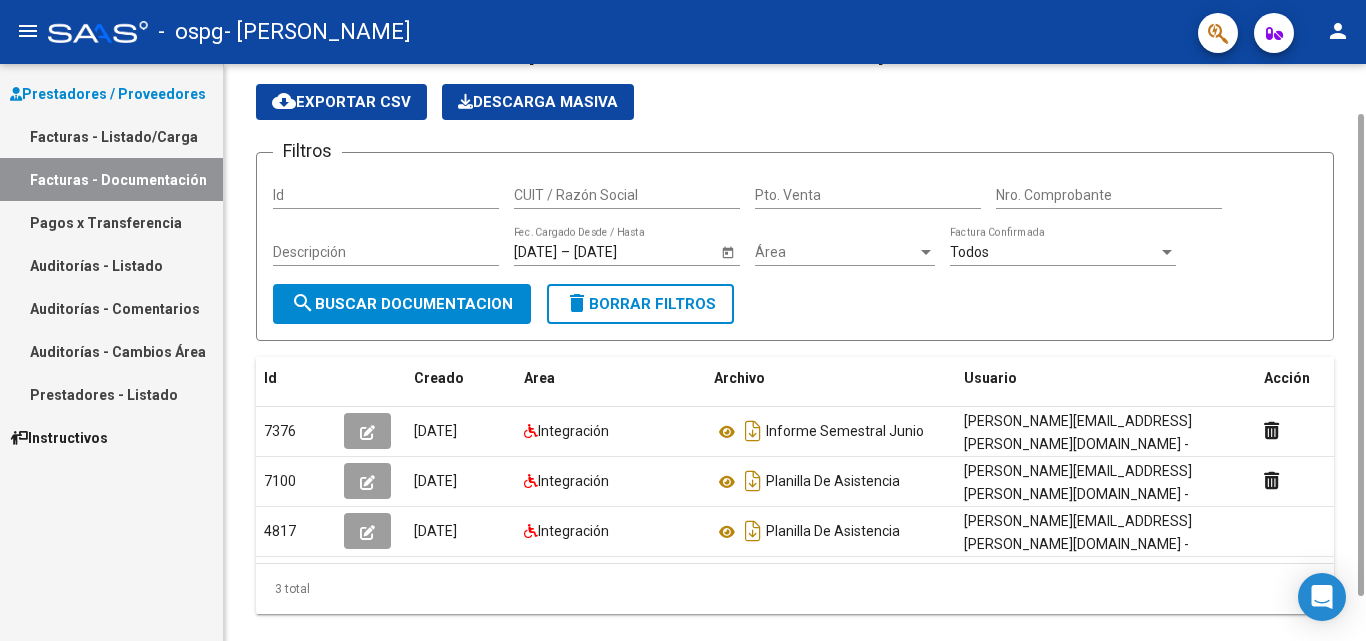 scroll, scrollTop: 90, scrollLeft: 0, axis: vertical 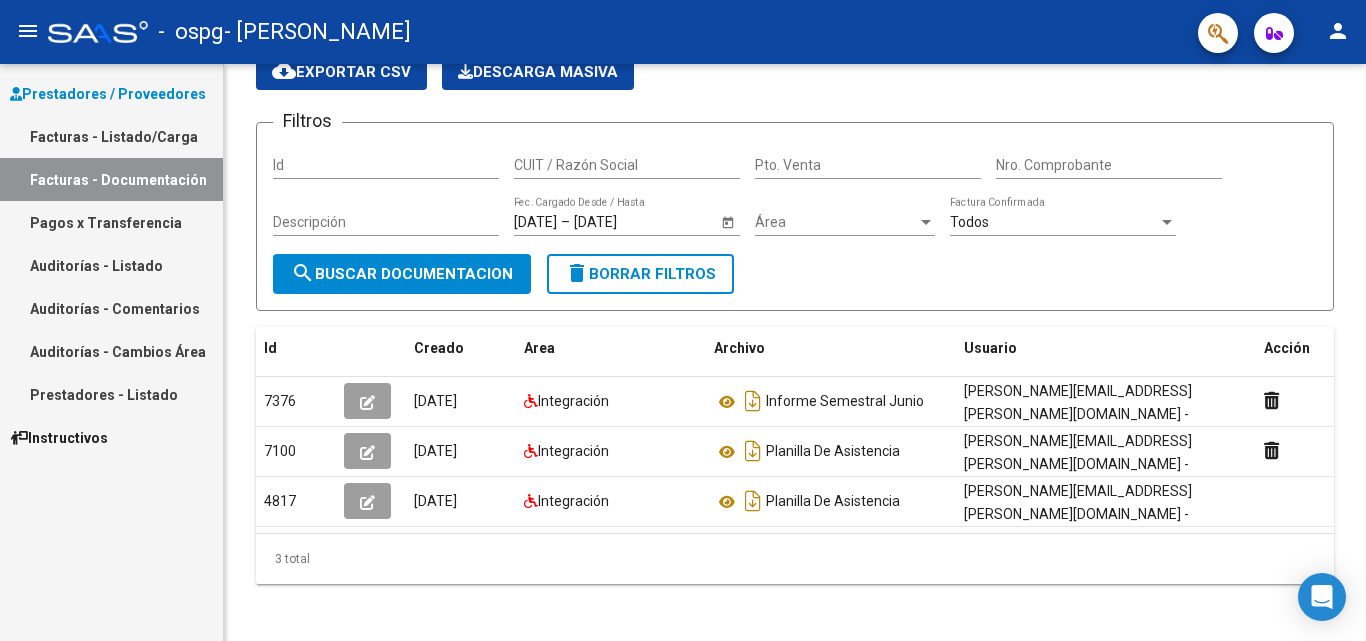 click on "Facturas - Listado/Carga" at bounding box center (111, 136) 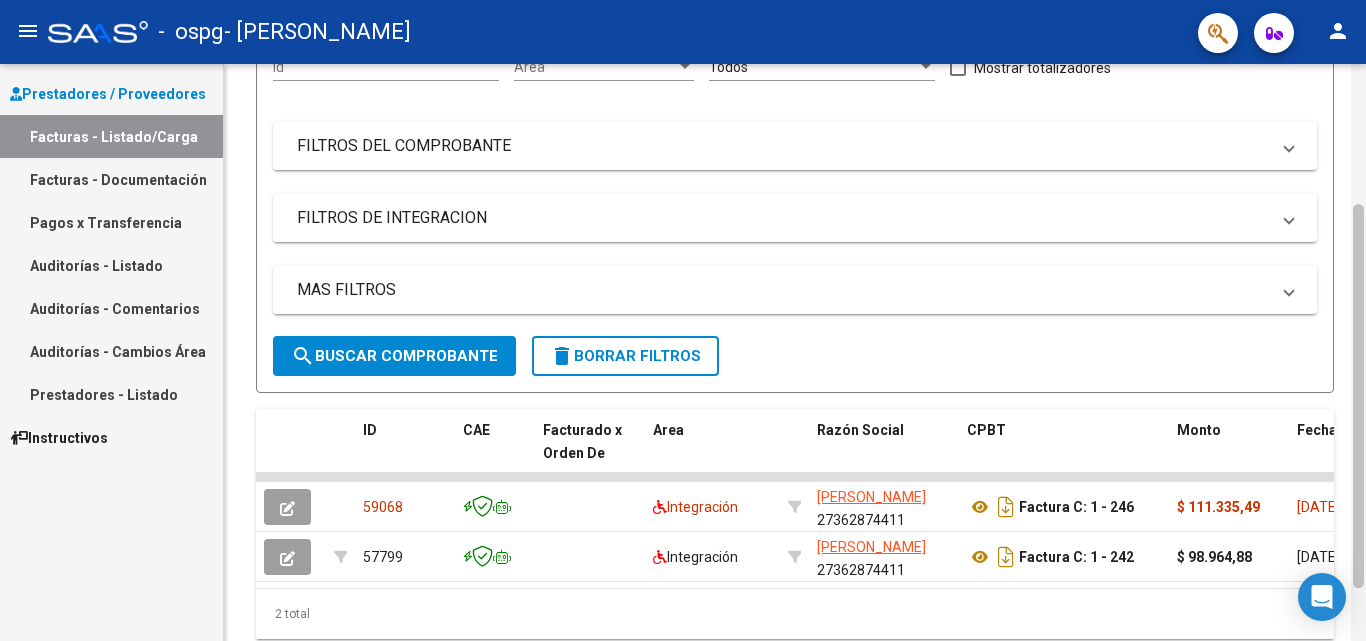 scroll, scrollTop: 240, scrollLeft: 0, axis: vertical 